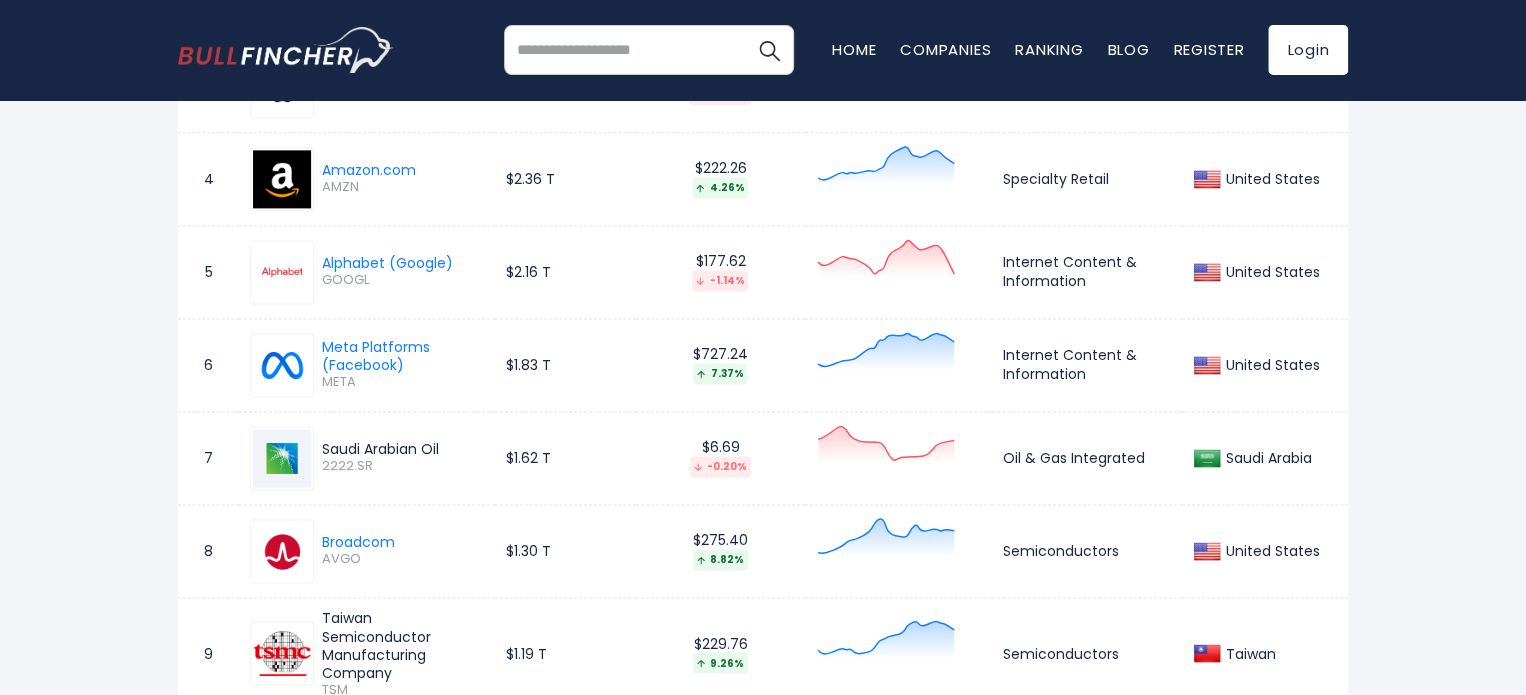 scroll, scrollTop: 2654, scrollLeft: 0, axis: vertical 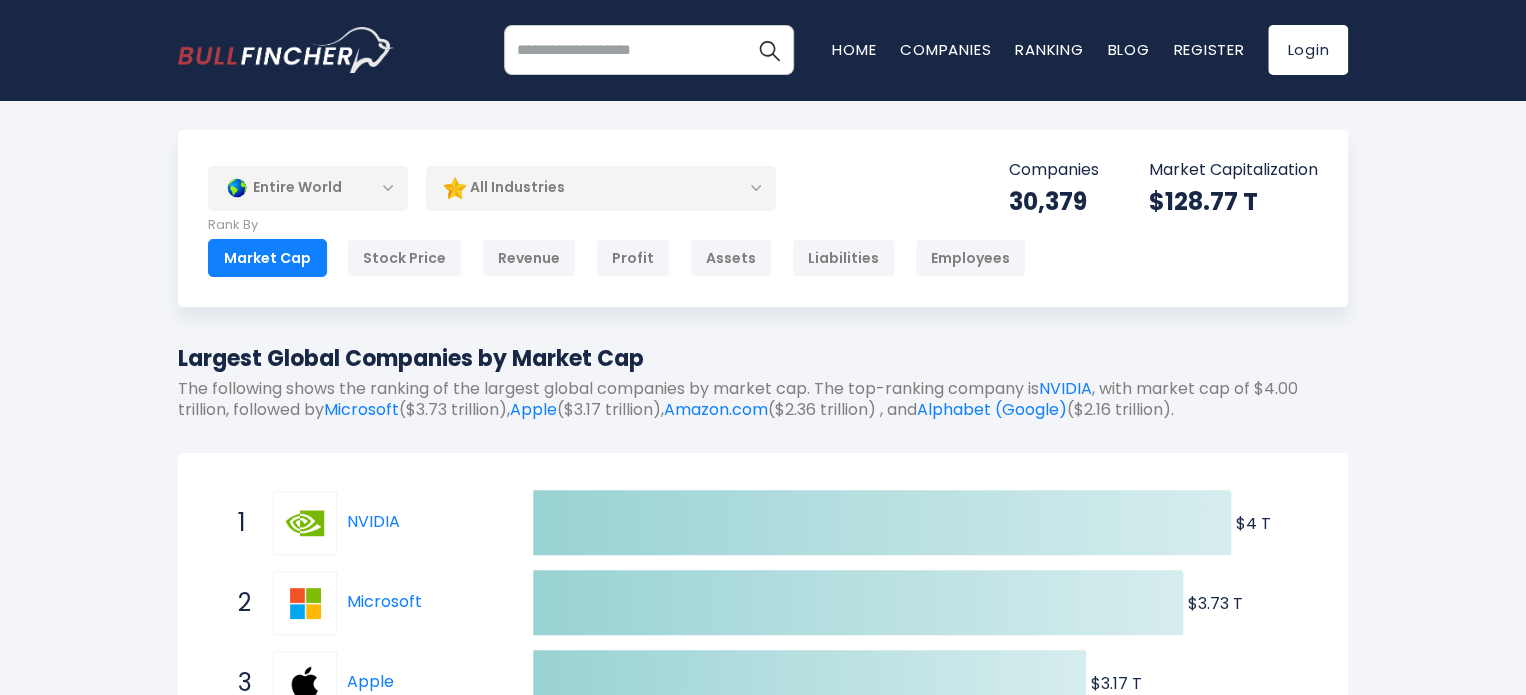click on "All Industries" at bounding box center (601, 188) 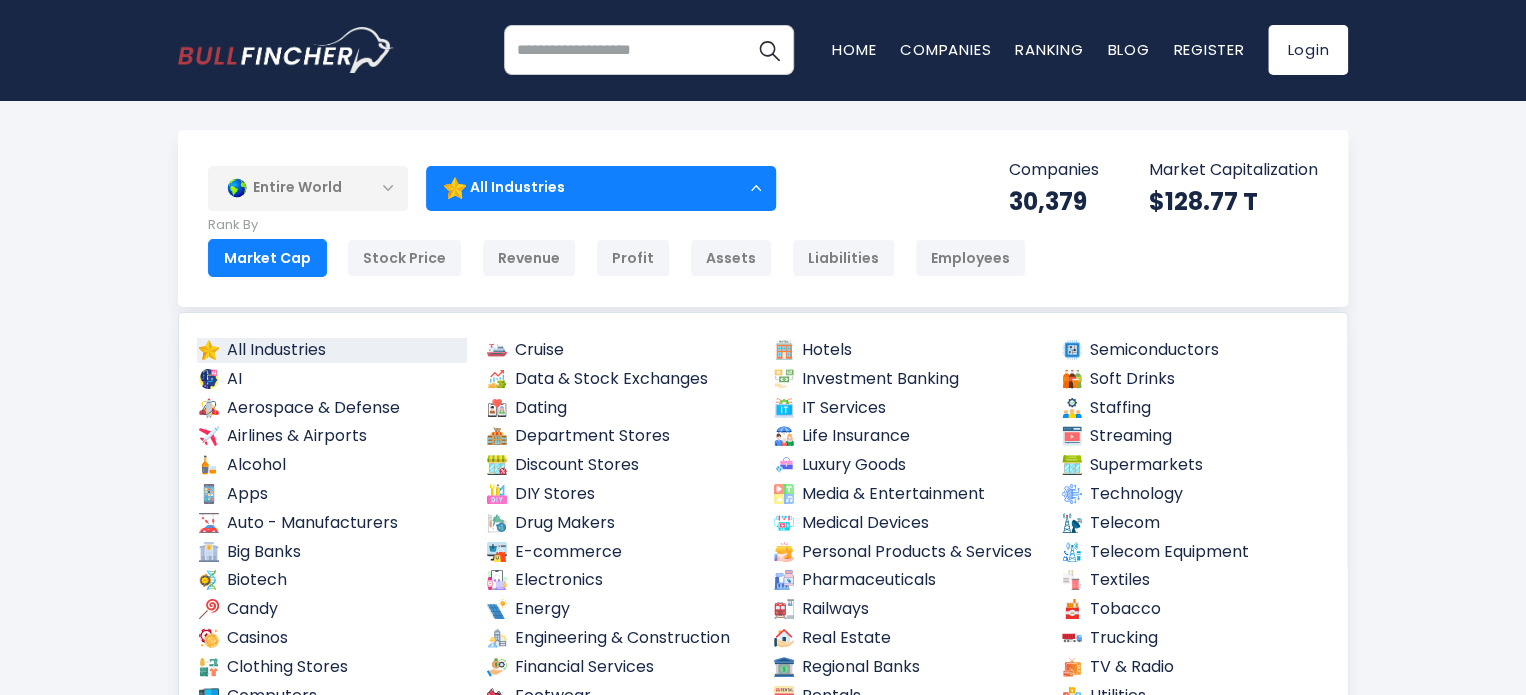 click on "All Industries" at bounding box center (601, 188) 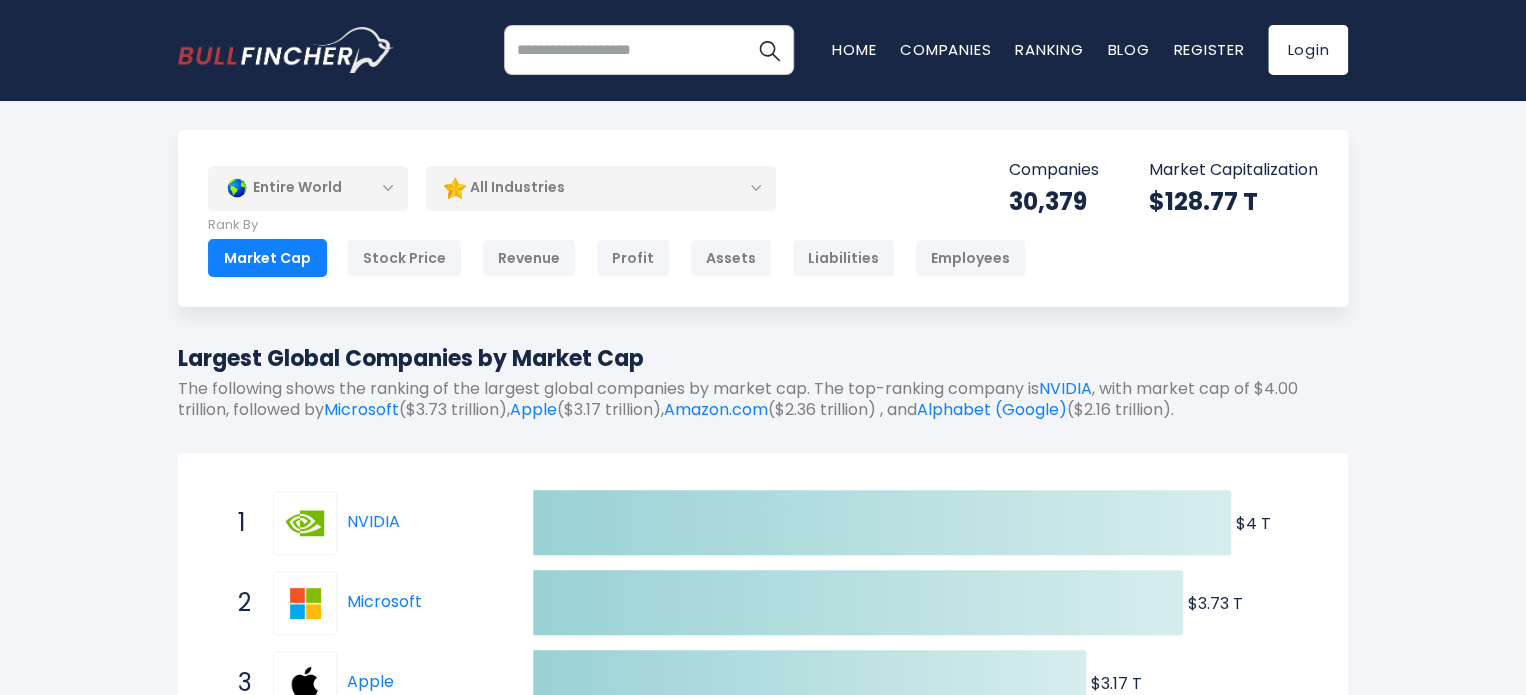 click on "All Industries" at bounding box center (601, 188) 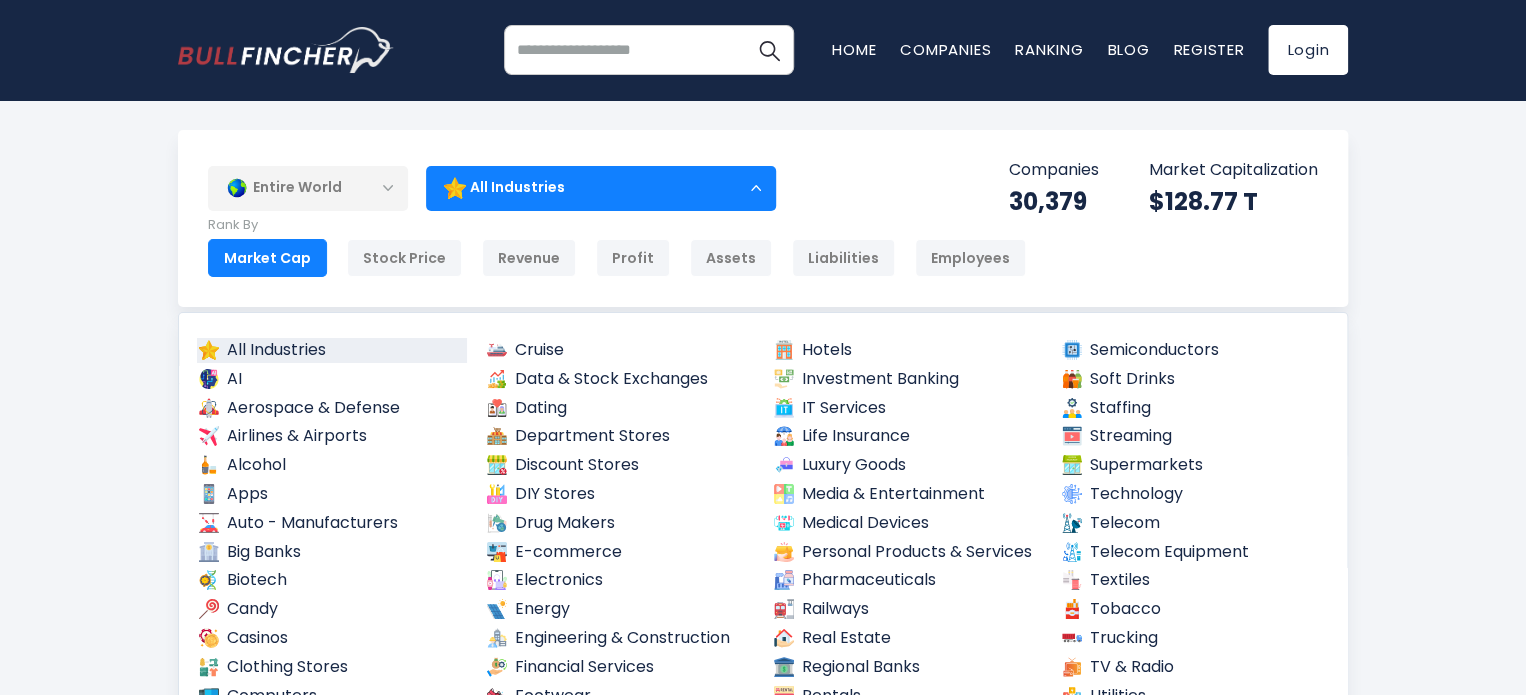 click on "Entire World
Entire World   30,379
North America
United States   3,972 Canada" at bounding box center [763, 218] 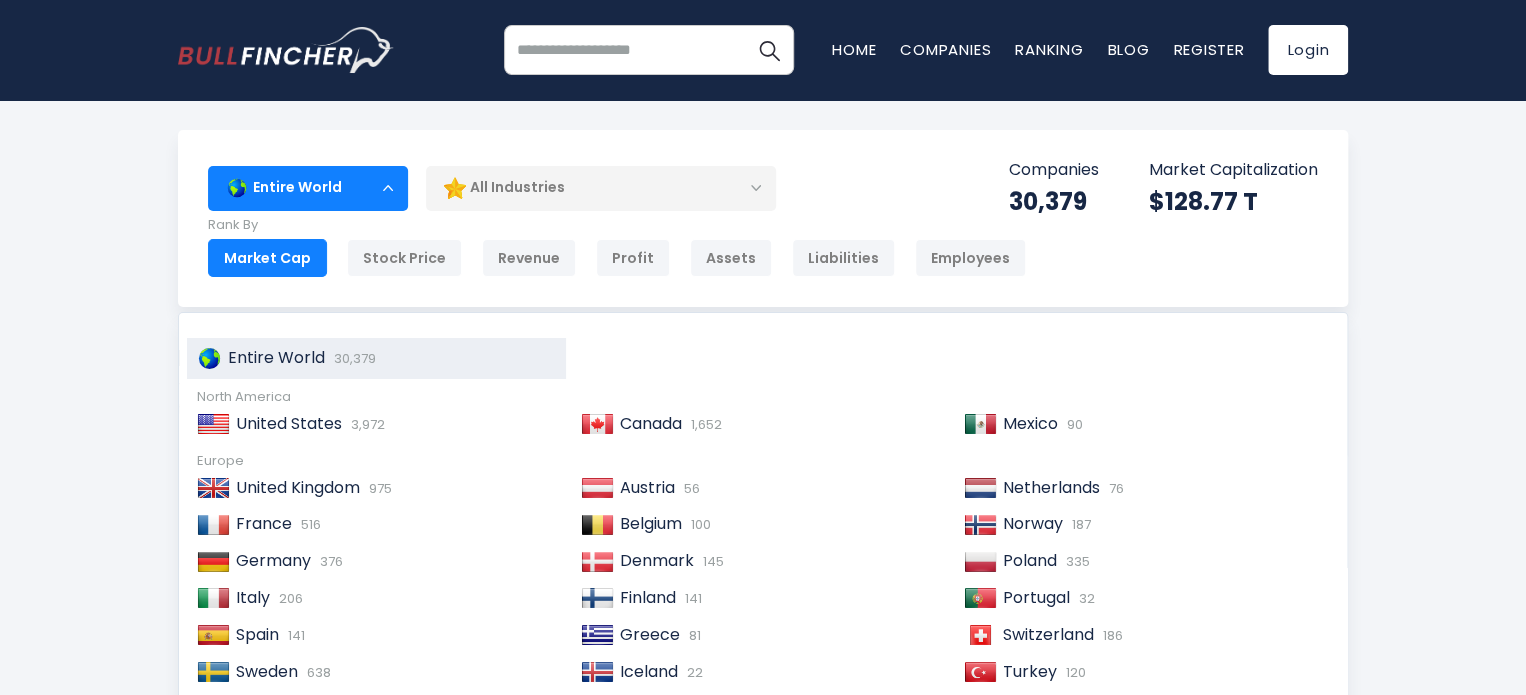 click on "Entire World" at bounding box center (308, 188) 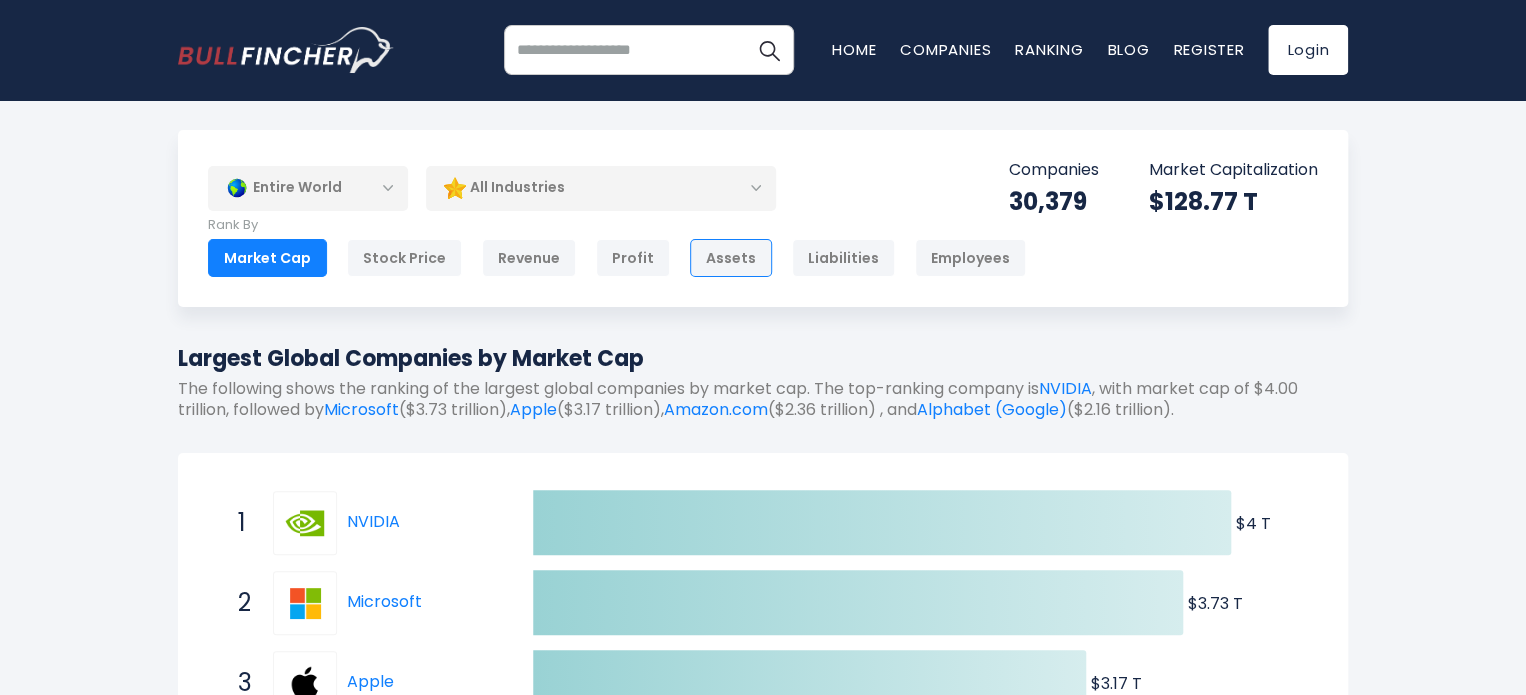 click on "Assets" at bounding box center (731, 258) 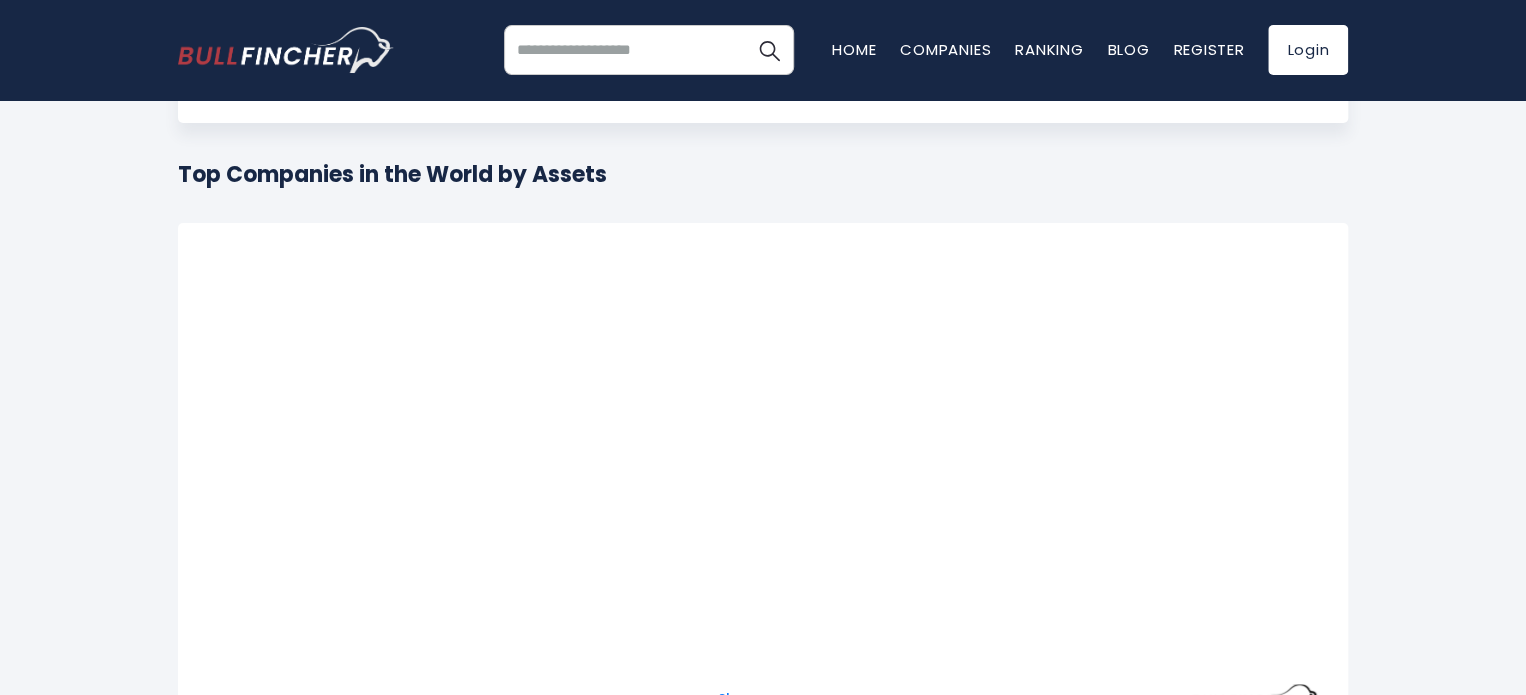 scroll, scrollTop: 200, scrollLeft: 0, axis: vertical 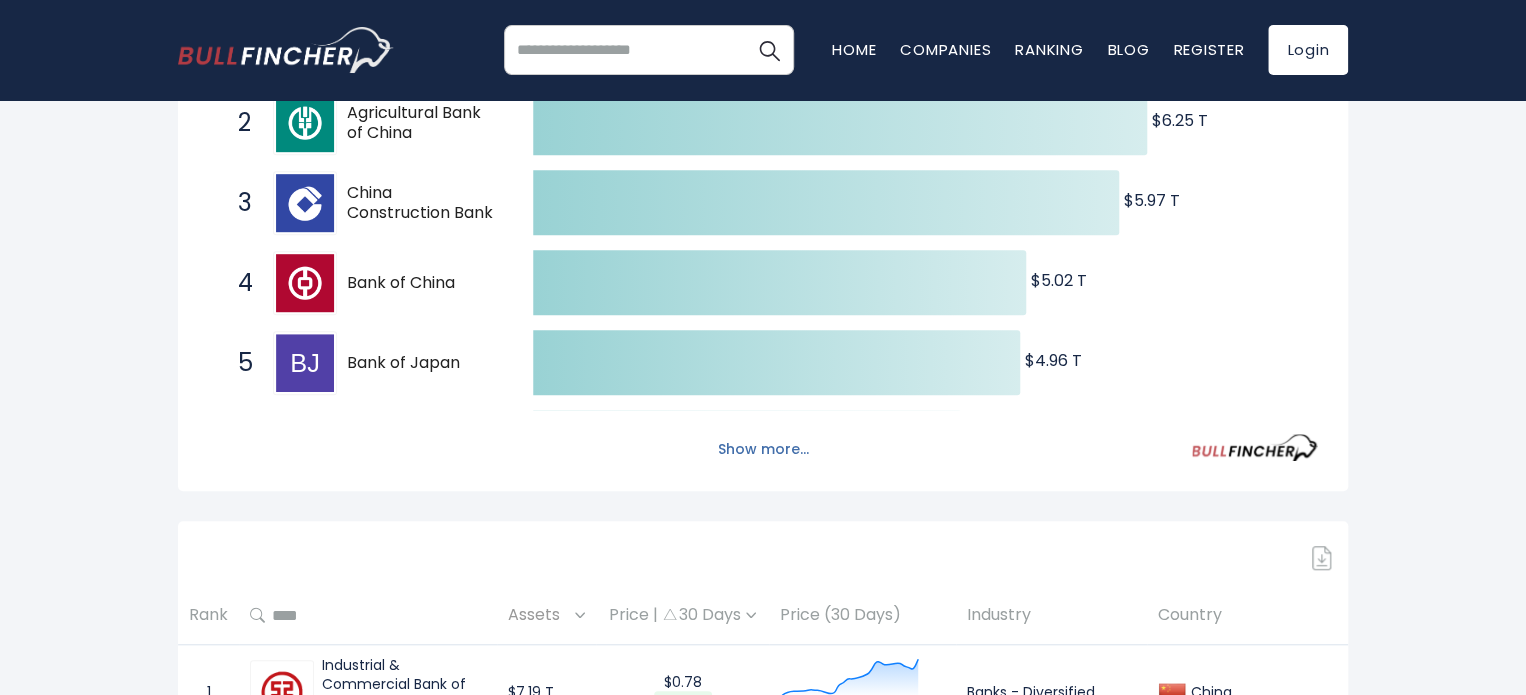 click on "Show more..." at bounding box center [763, 449] 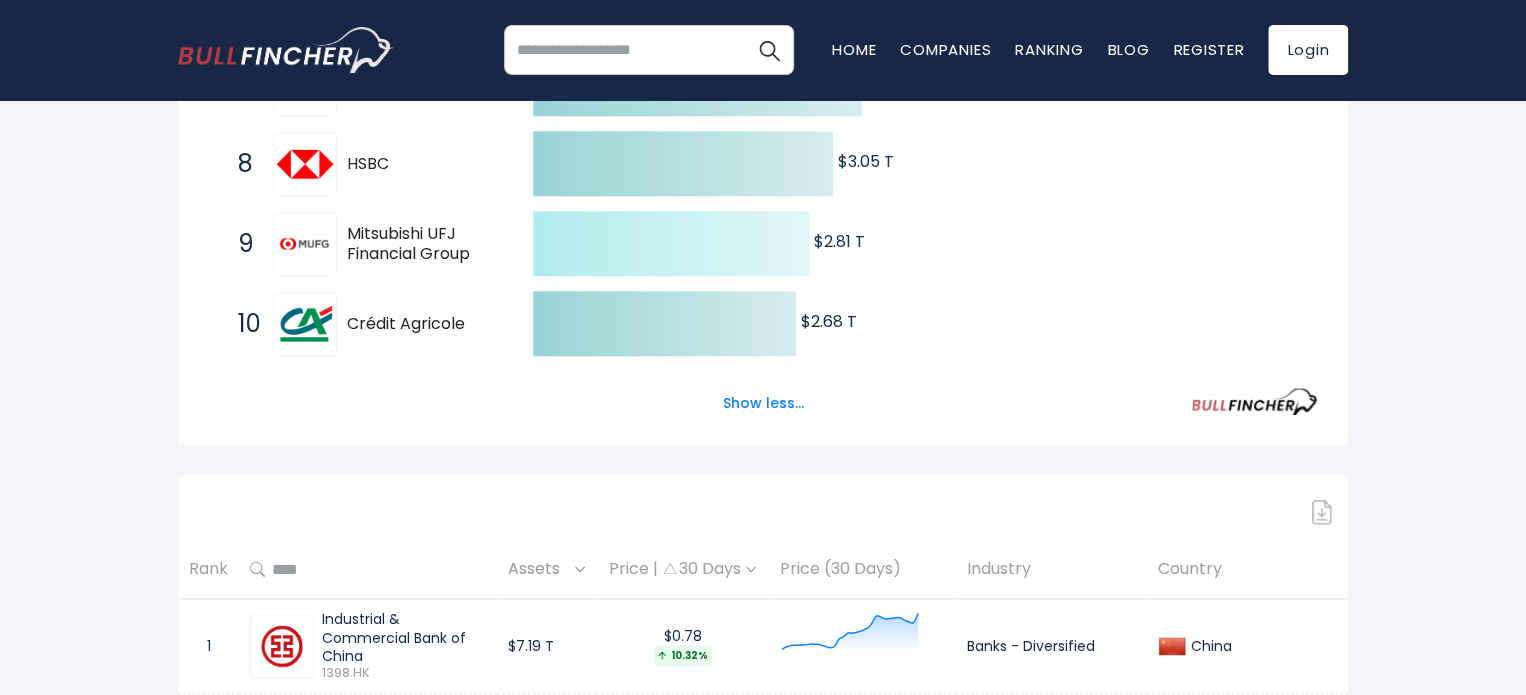 scroll, scrollTop: 1000, scrollLeft: 0, axis: vertical 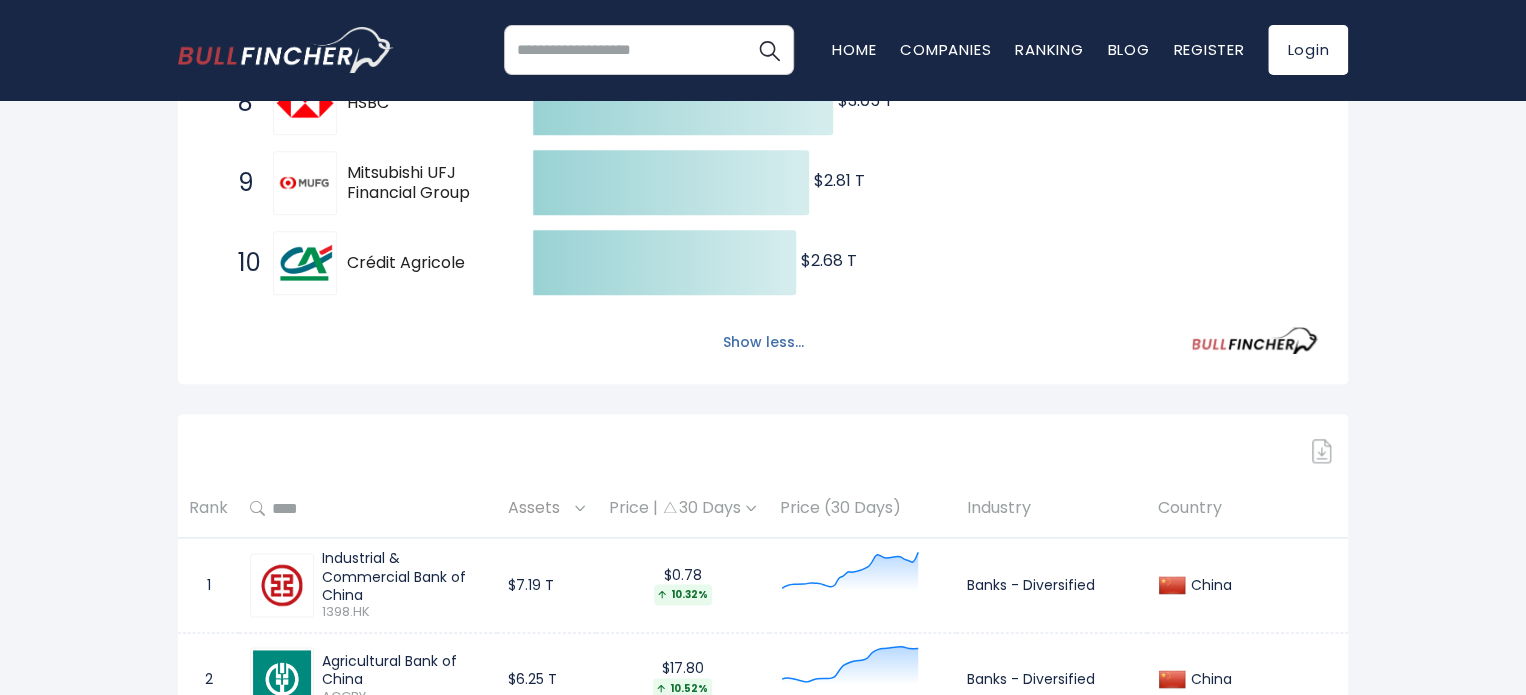 click on "Show less..." at bounding box center (763, 342) 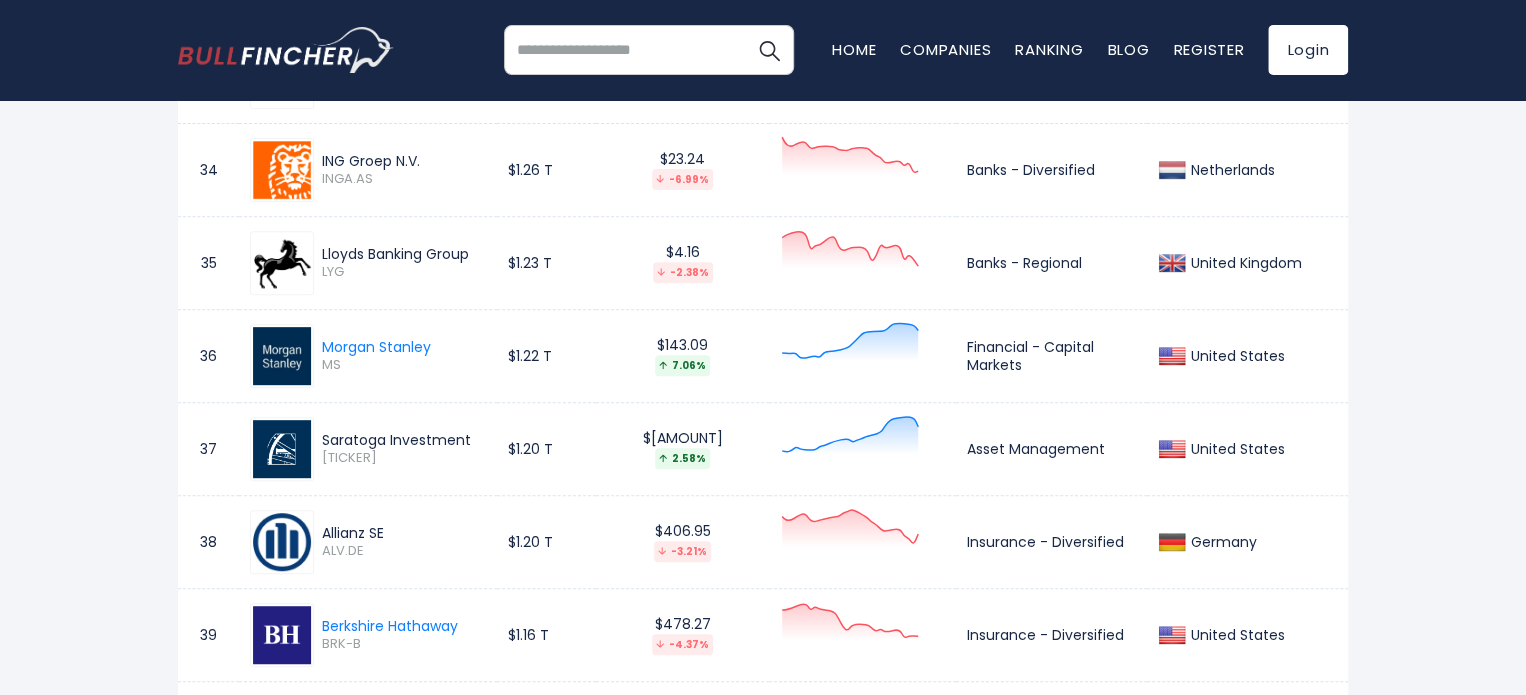 scroll, scrollTop: 4100, scrollLeft: 0, axis: vertical 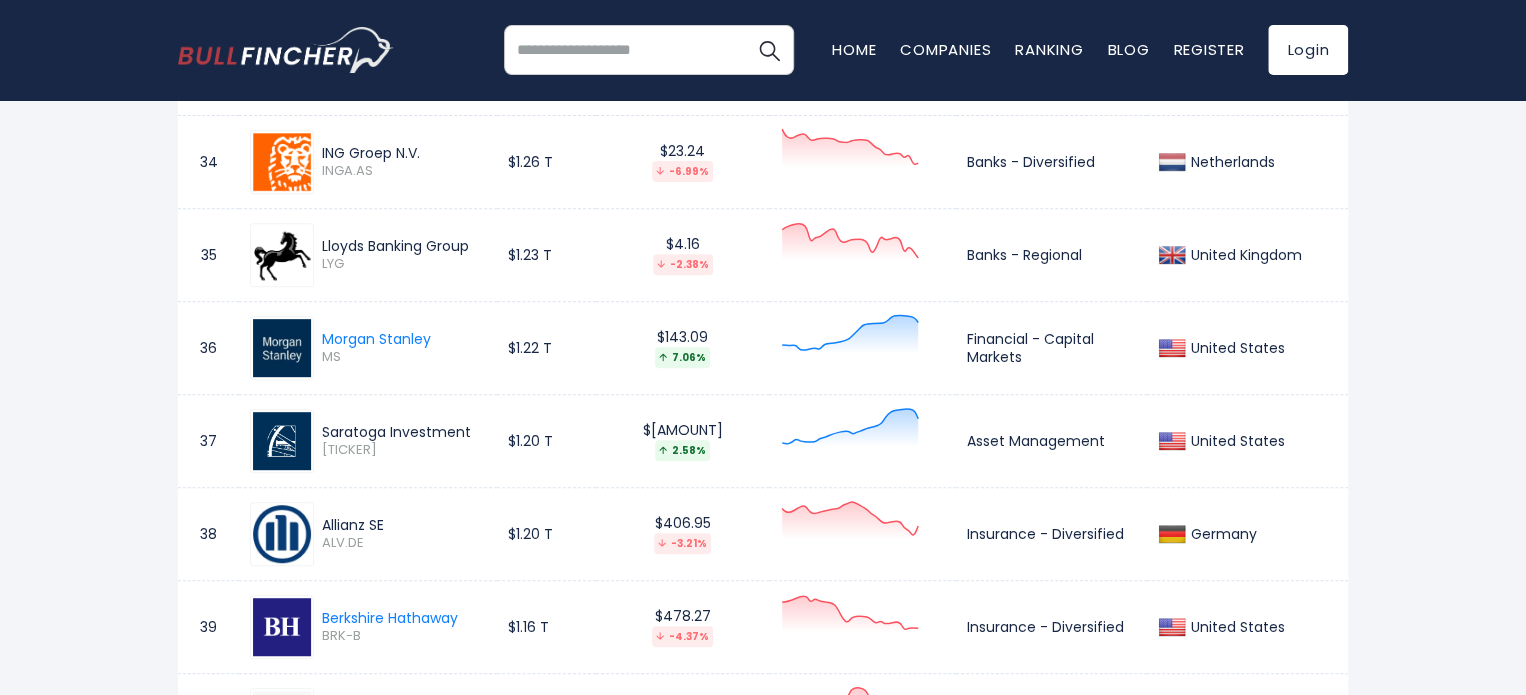 drag, startPoint x: 494, startPoint y: 431, endPoint x: 316, endPoint y: 419, distance: 178.40404 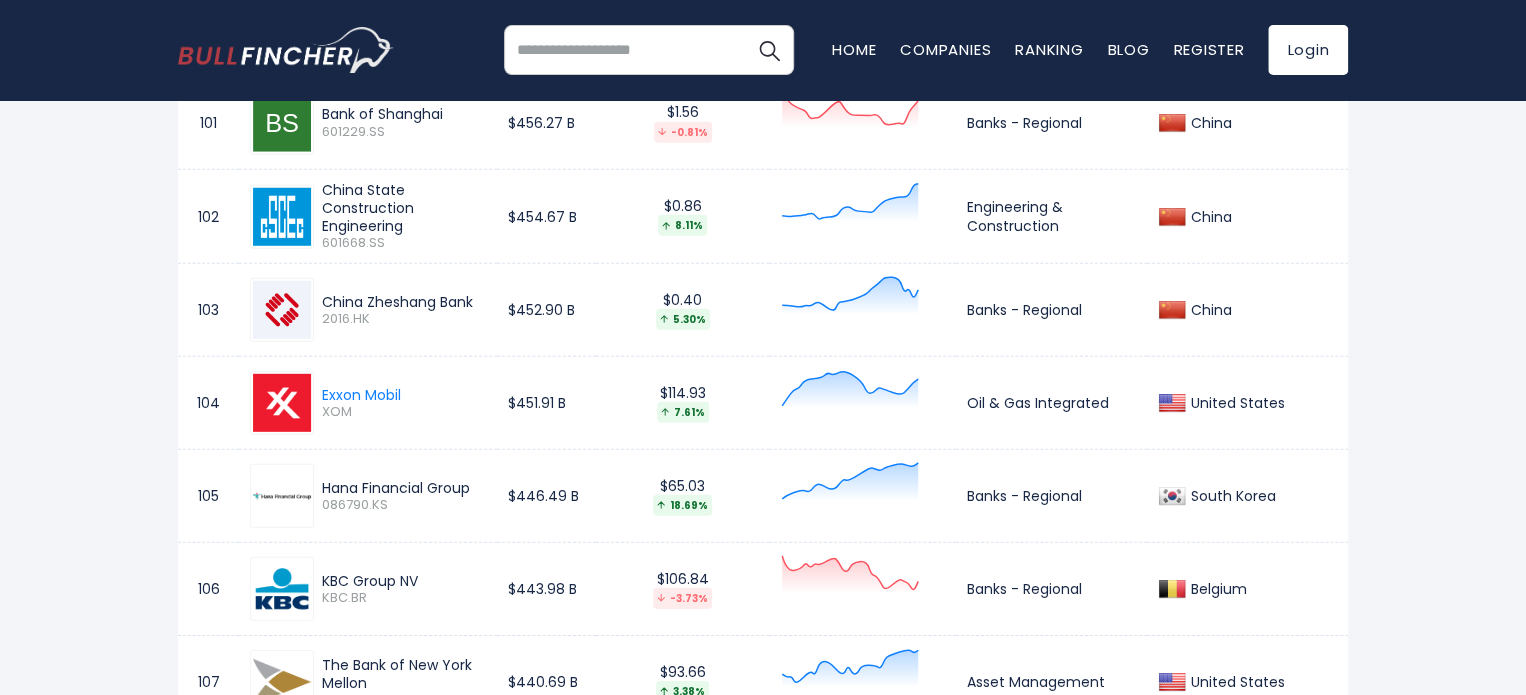 scroll, scrollTop: 10400, scrollLeft: 0, axis: vertical 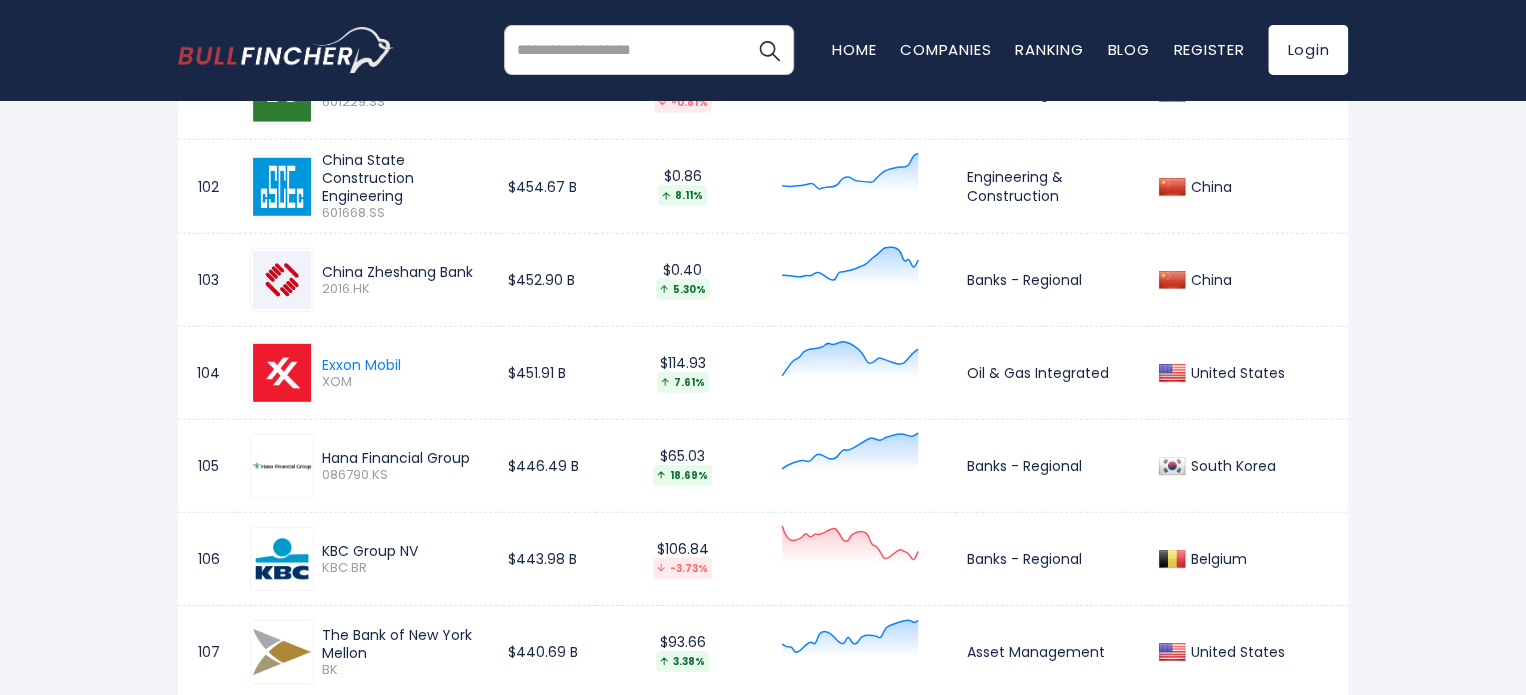 drag, startPoint x: 322, startPoint y: 251, endPoint x: 454, endPoint y: 246, distance: 132.09467 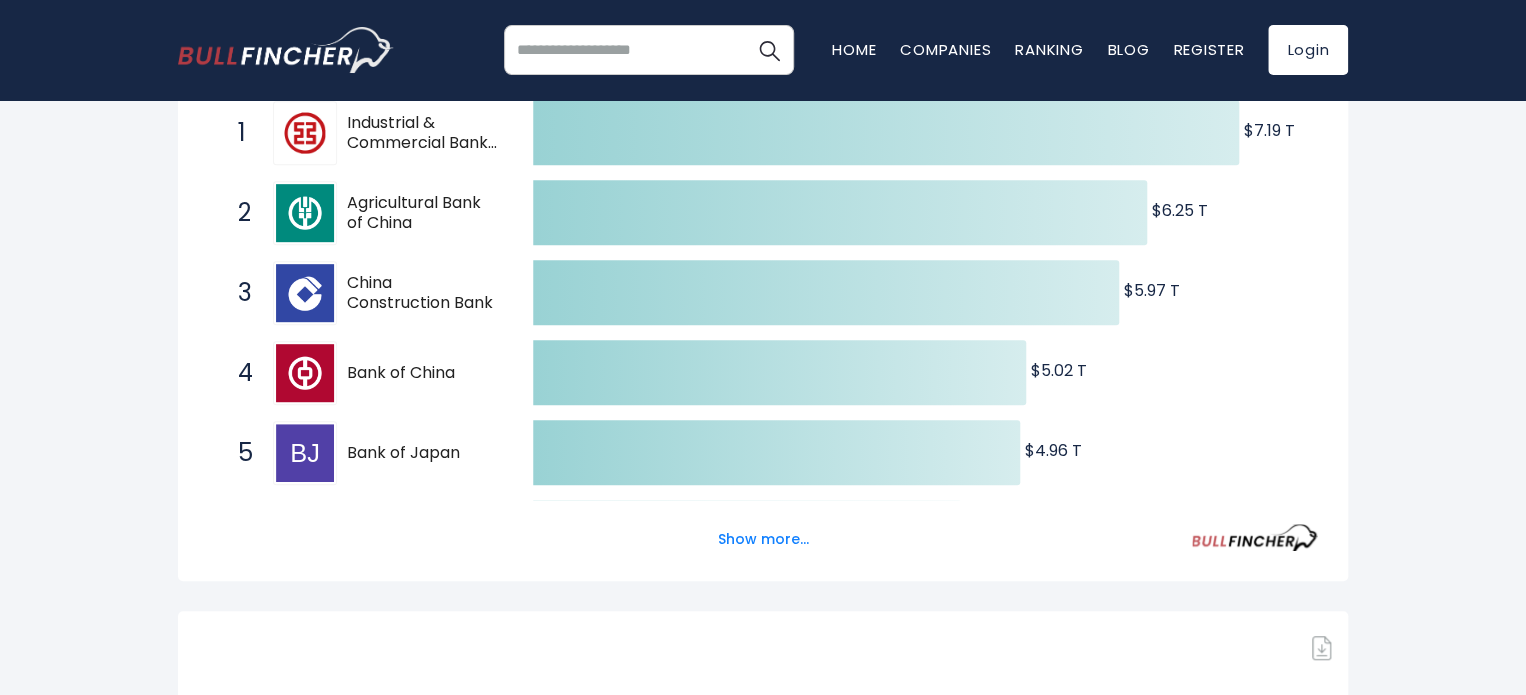 scroll, scrollTop: 0, scrollLeft: 0, axis: both 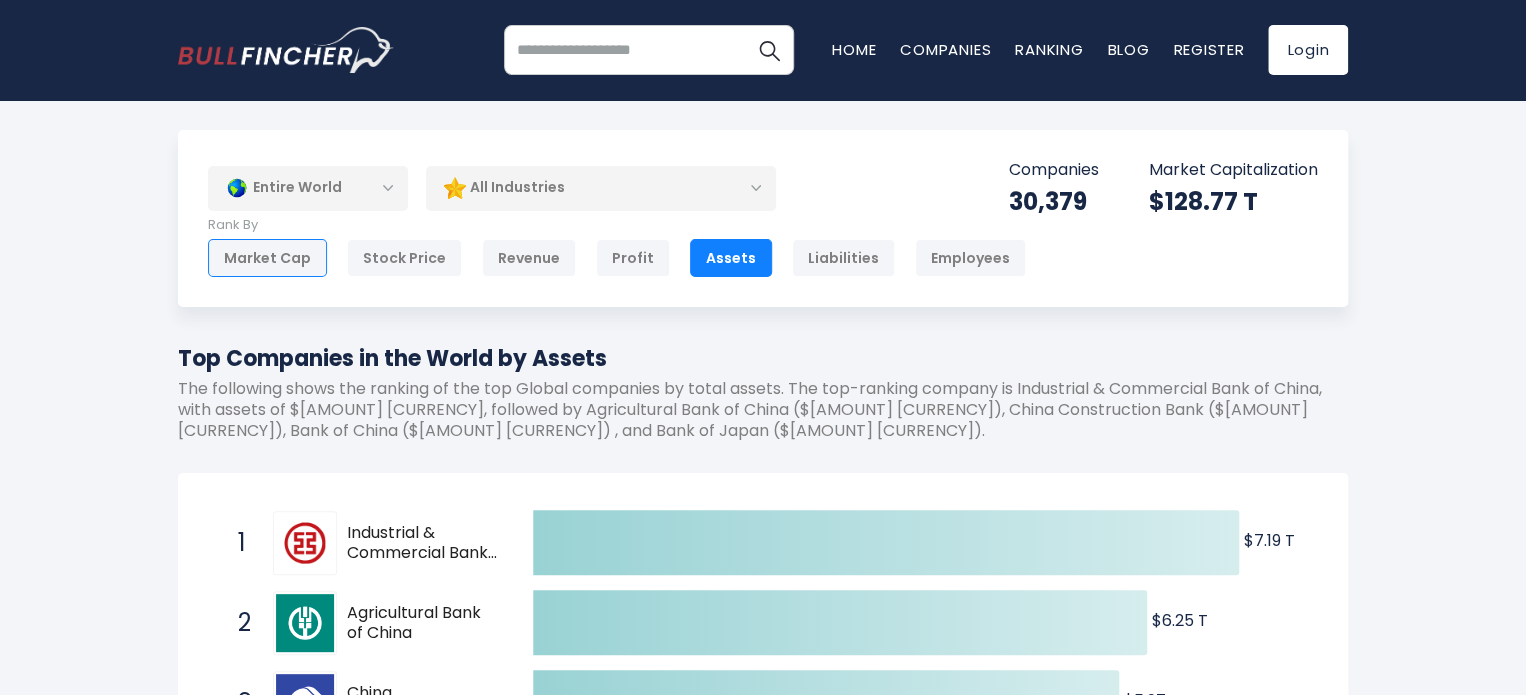 click on "Market Cap" at bounding box center (267, 258) 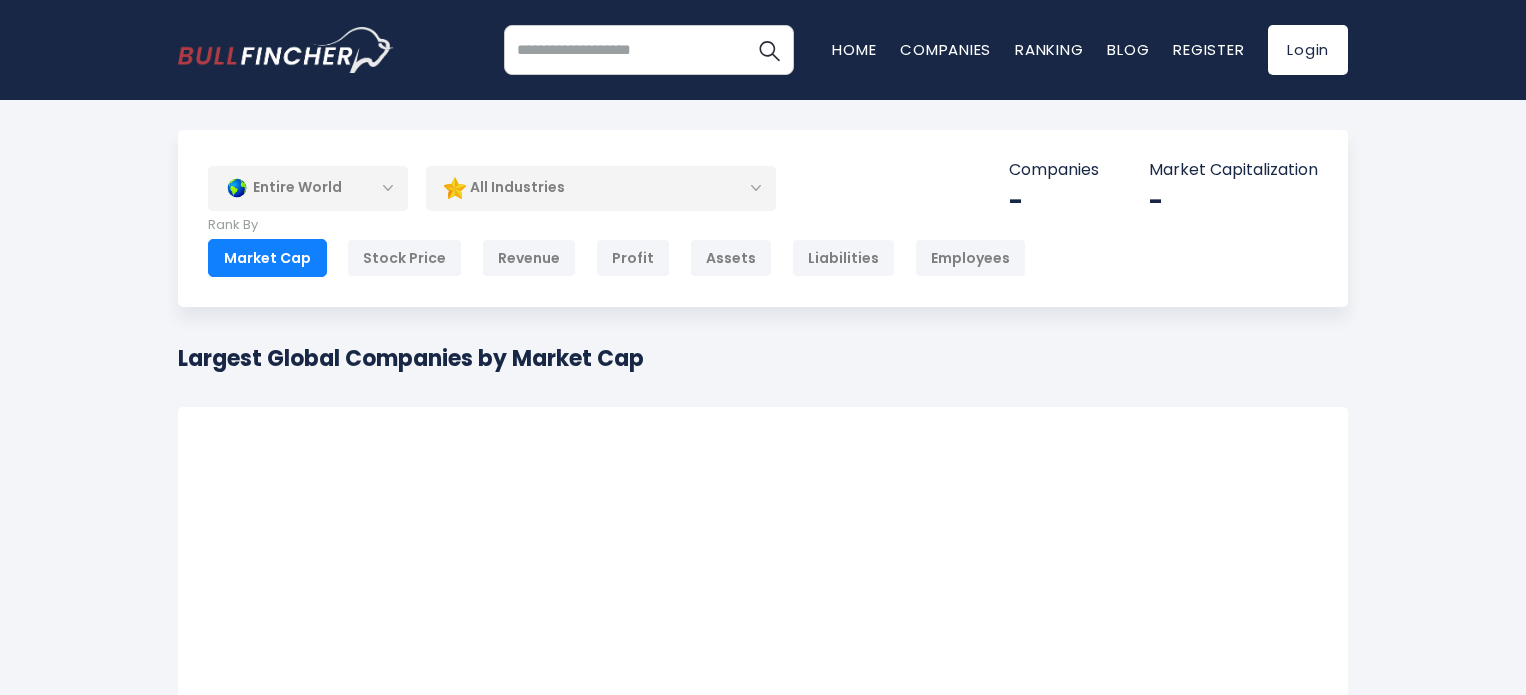 scroll, scrollTop: 0, scrollLeft: 0, axis: both 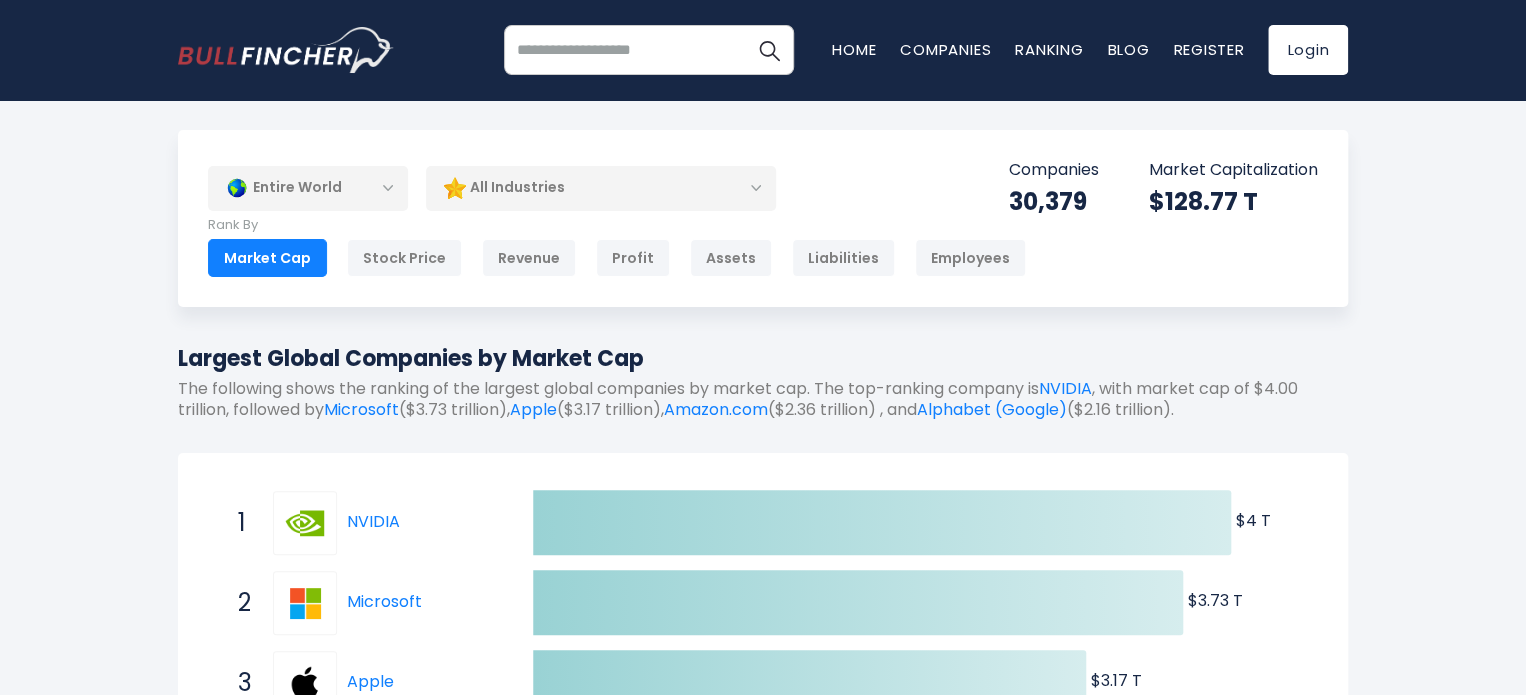 click on "All Industries" at bounding box center (601, 188) 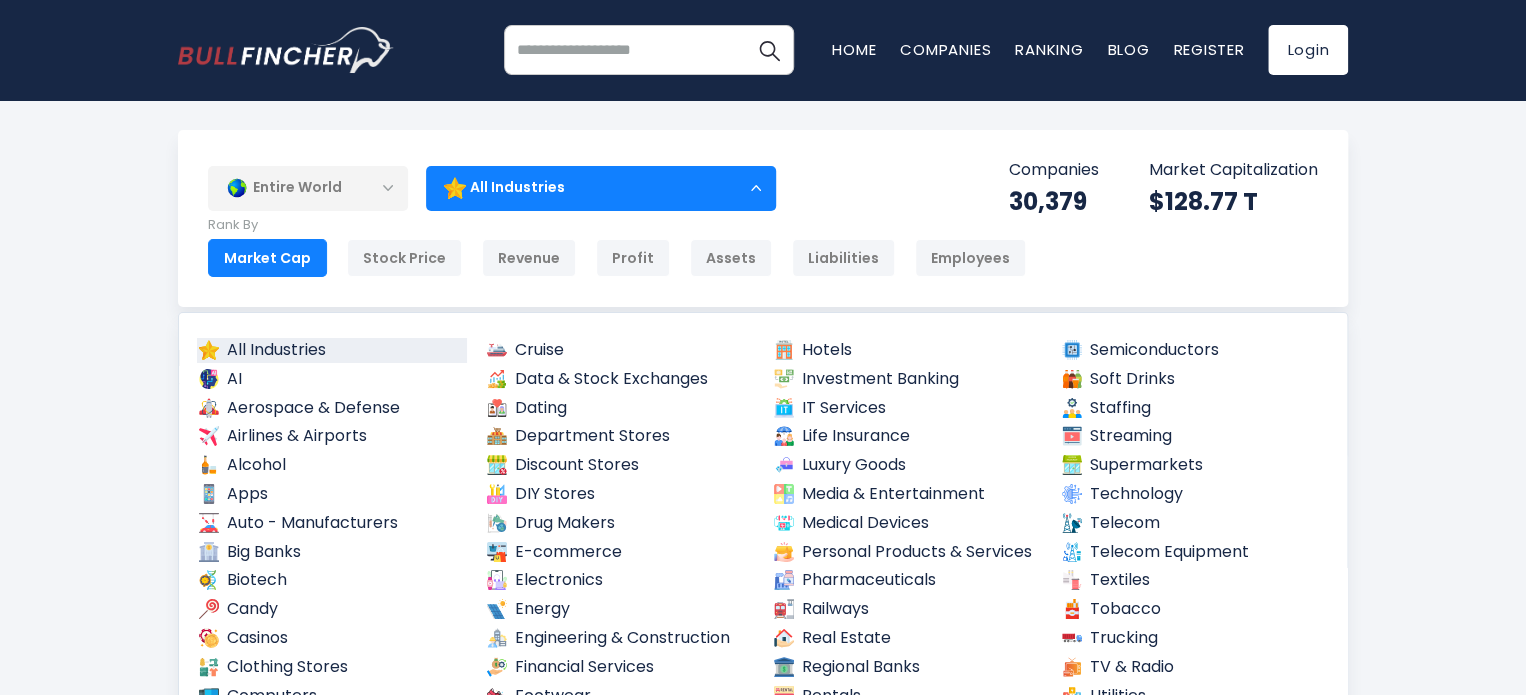 click on "Entire World" at bounding box center [308, 188] 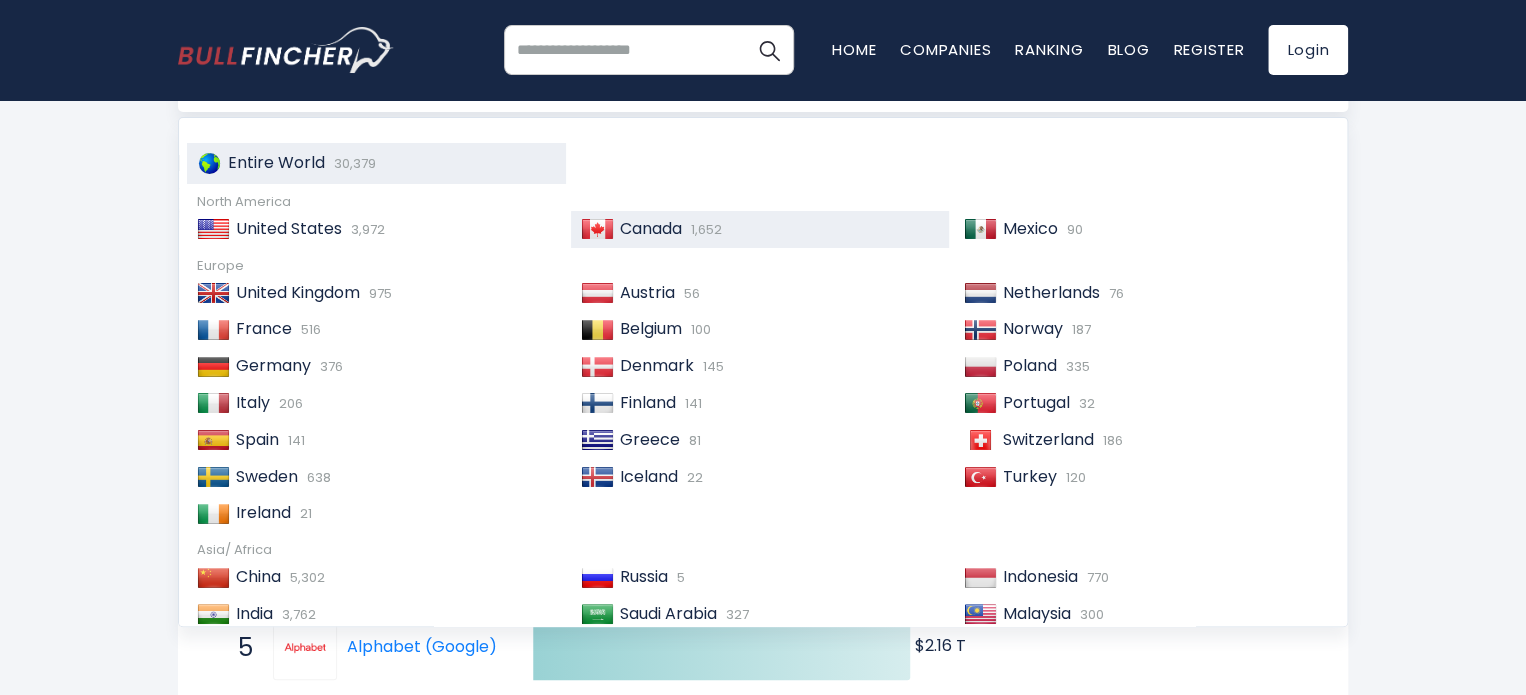 scroll, scrollTop: 200, scrollLeft: 0, axis: vertical 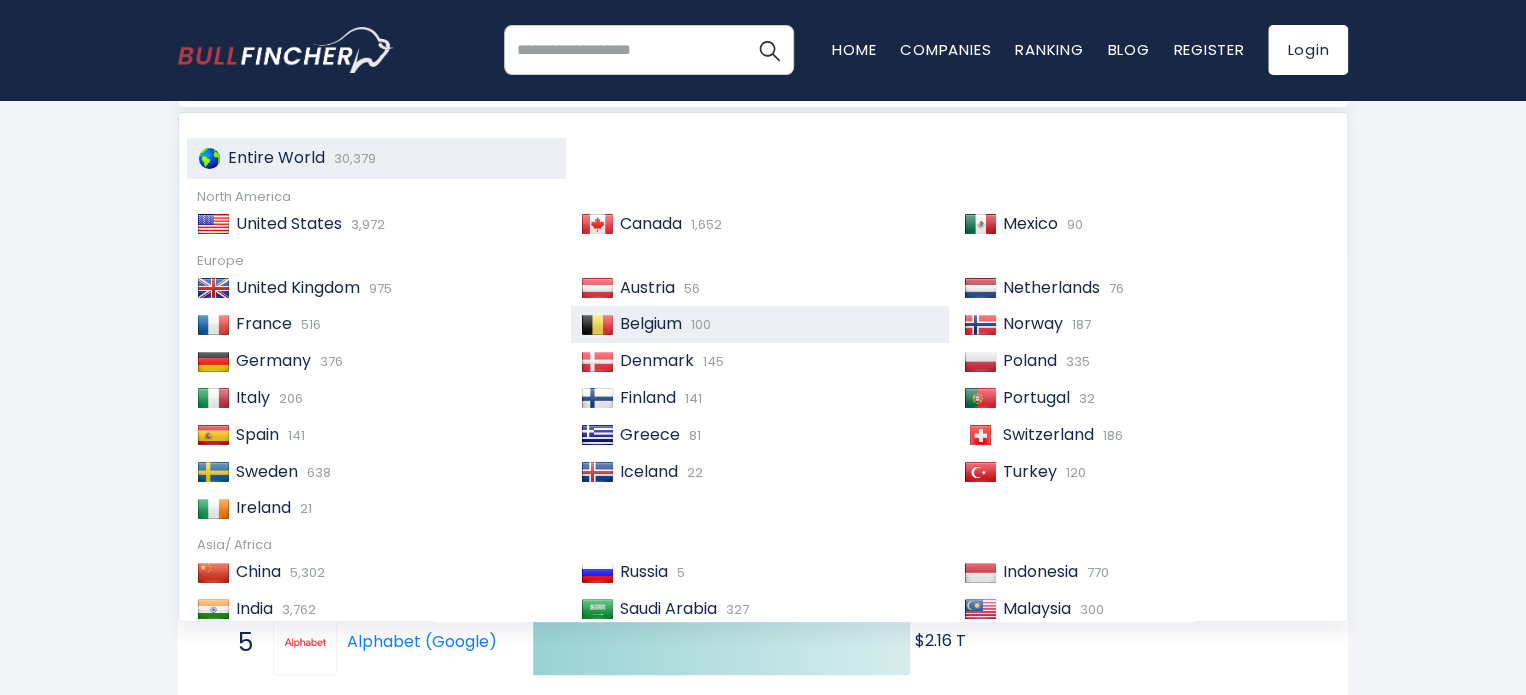 click on "Belgium" at bounding box center [651, 323] 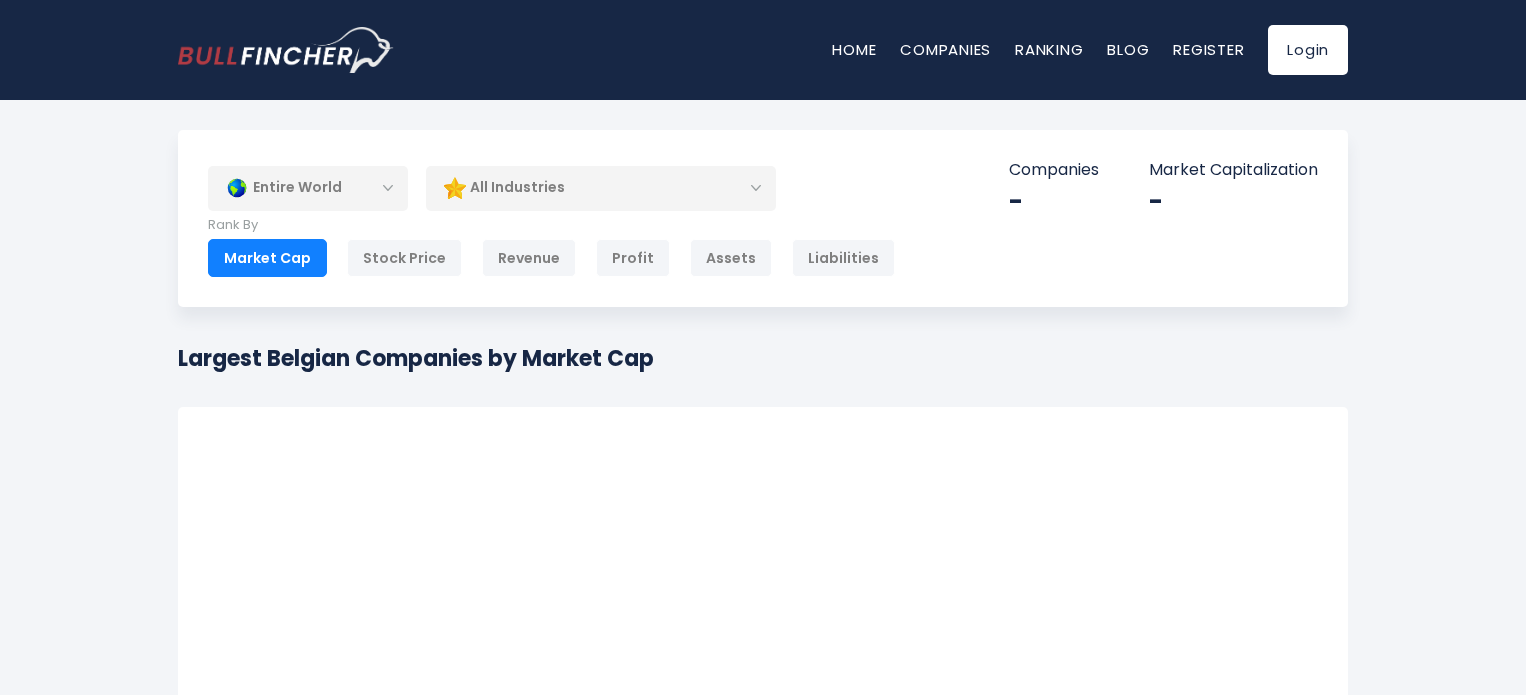 scroll, scrollTop: 0, scrollLeft: 0, axis: both 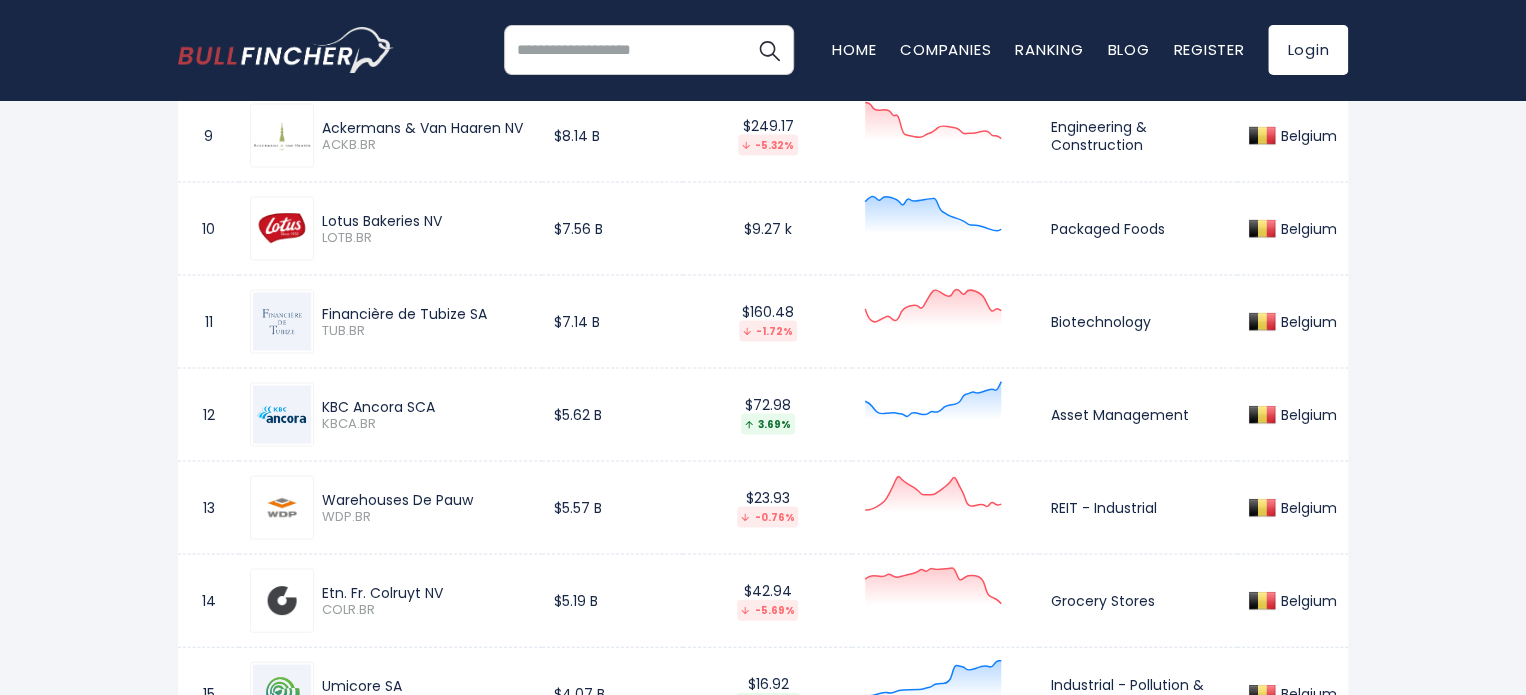 drag, startPoint x: 482, startPoint y: 313, endPoint x: 322, endPoint y: 316, distance: 160.02812 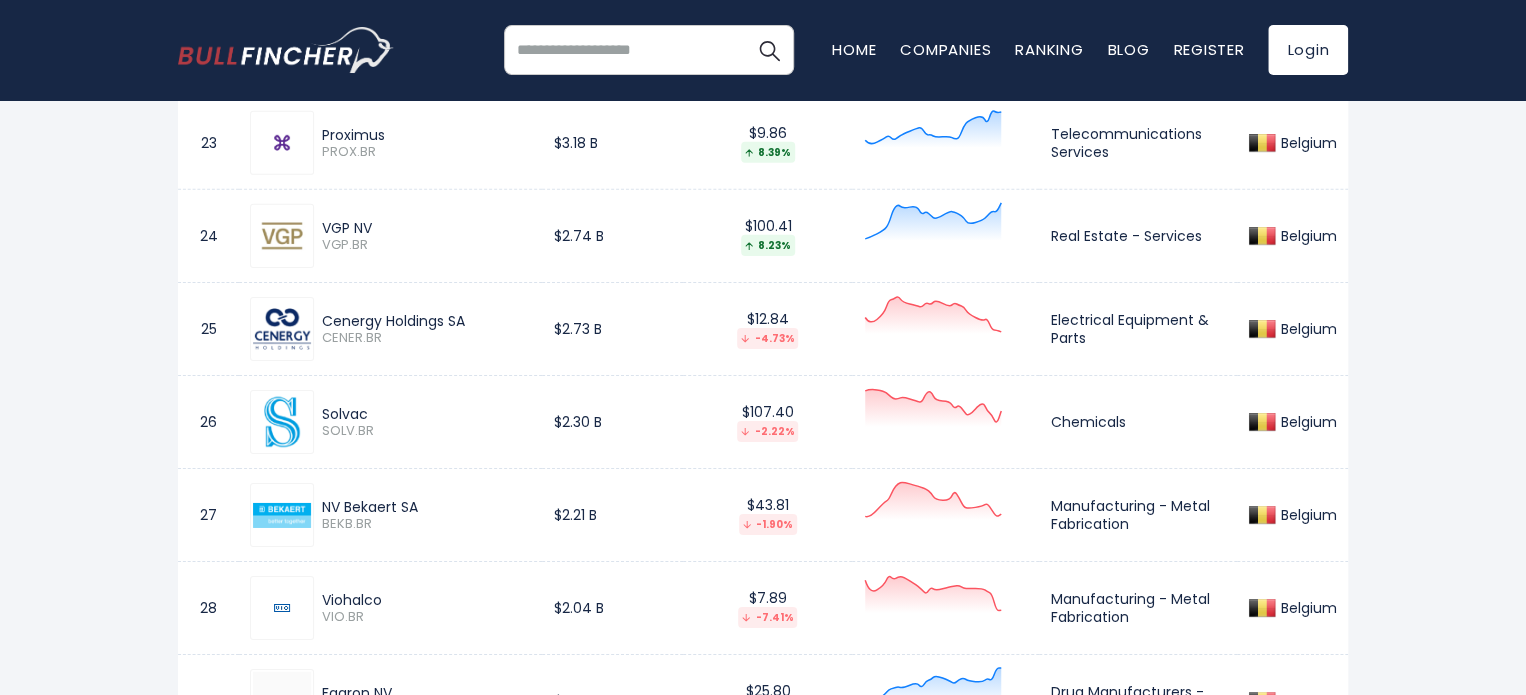 scroll, scrollTop: 3100, scrollLeft: 0, axis: vertical 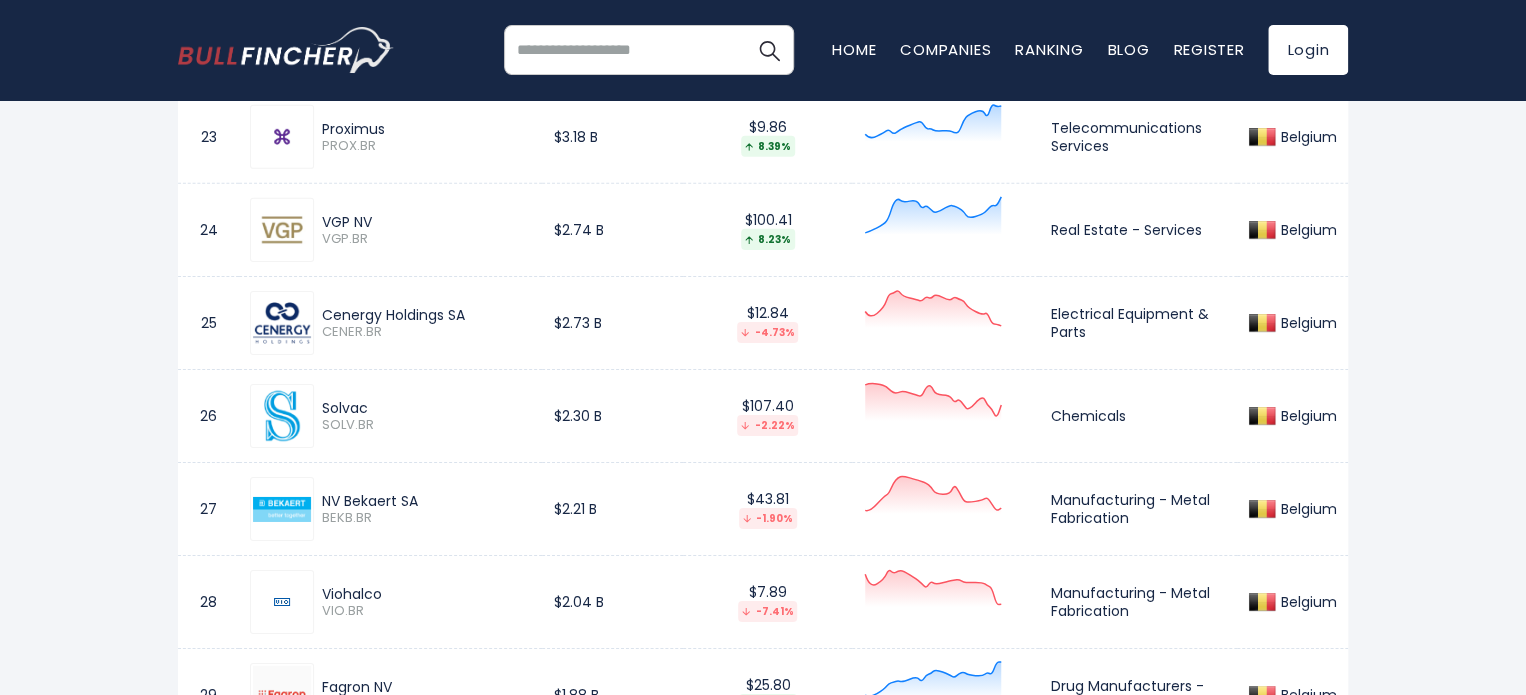 drag, startPoint x: 320, startPoint y: 311, endPoint x: 464, endPoint y: 314, distance: 144.03125 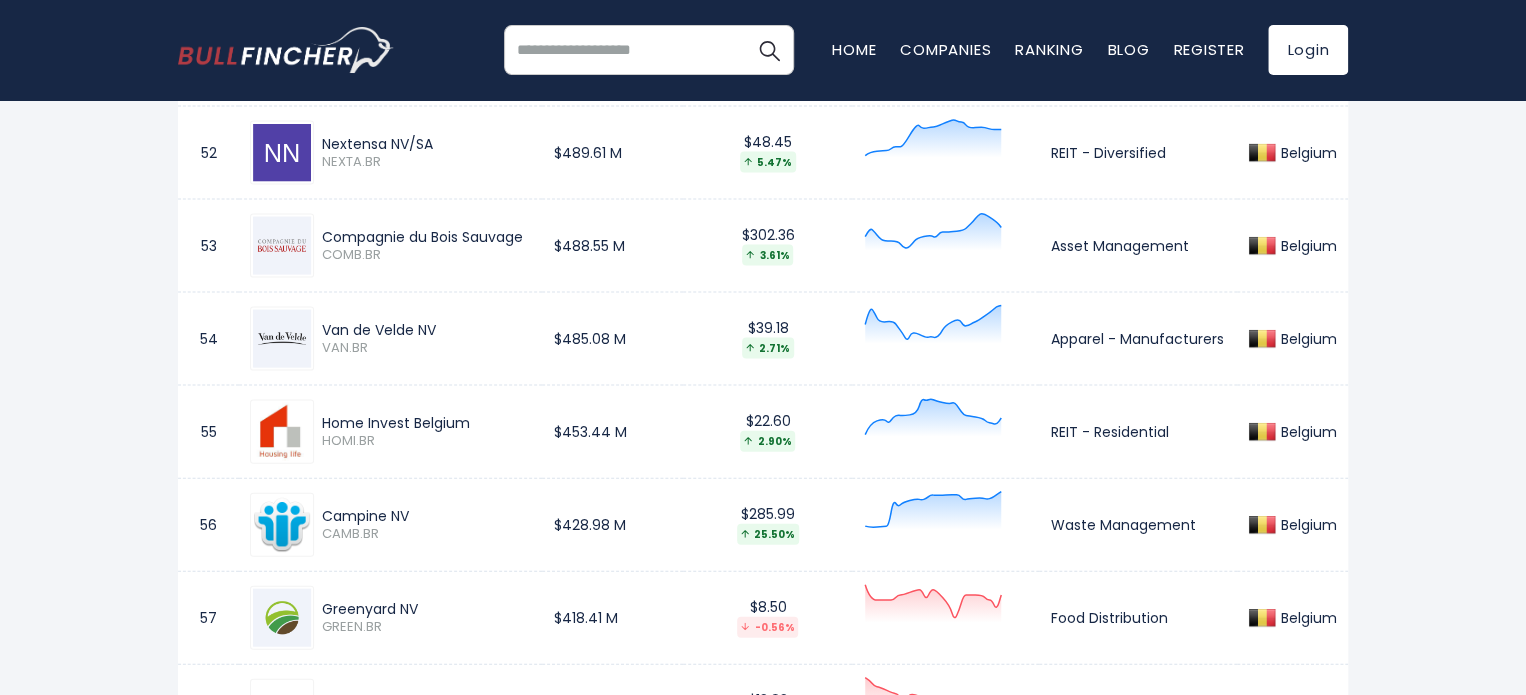 scroll, scrollTop: 5800, scrollLeft: 0, axis: vertical 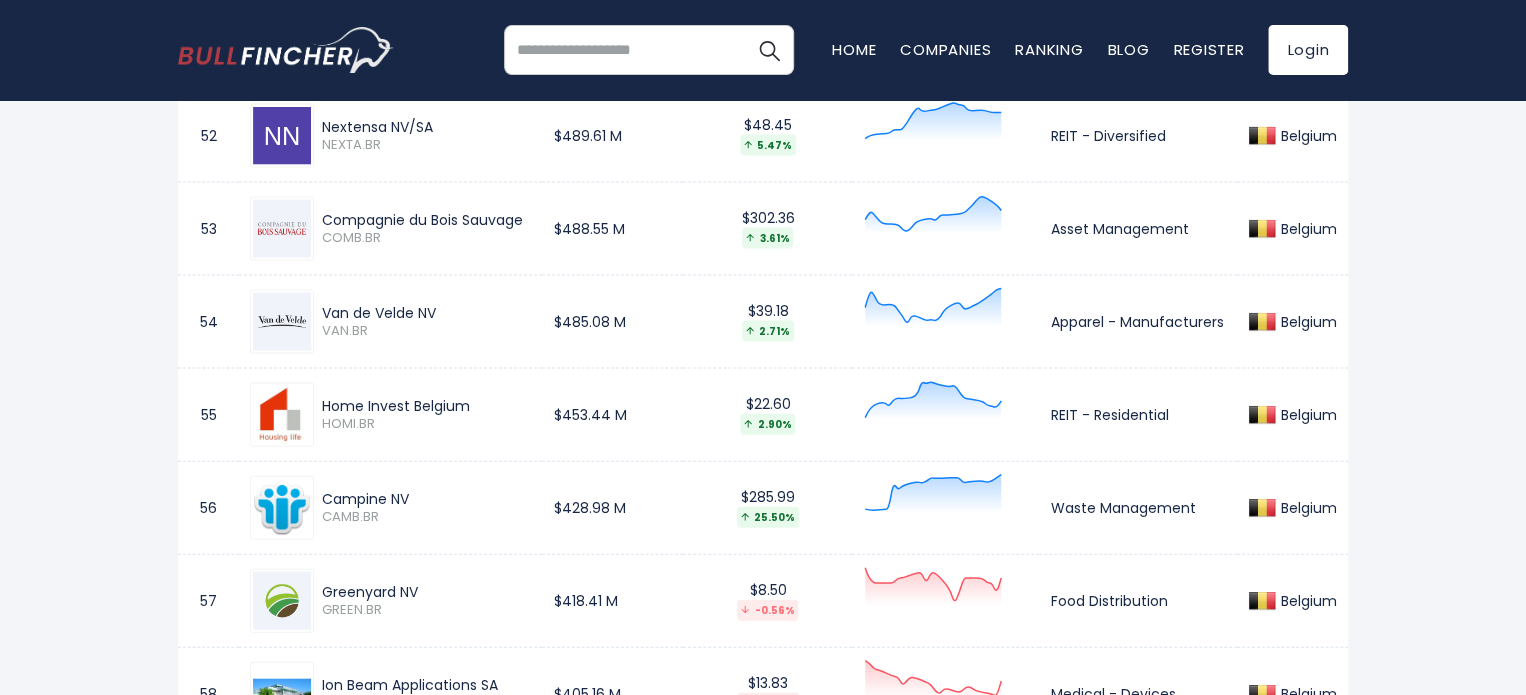drag, startPoint x: 446, startPoint y: 300, endPoint x: 322, endPoint y: 298, distance: 124.01613 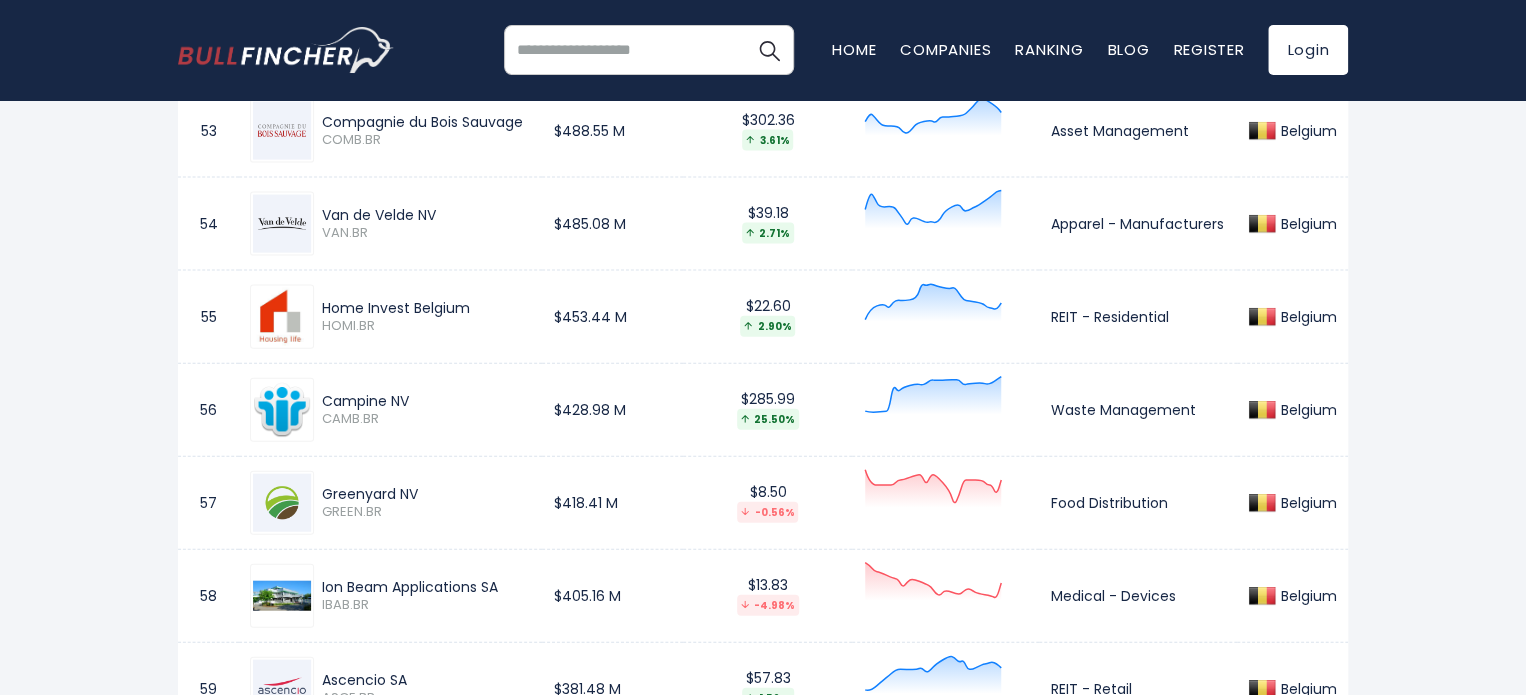 scroll, scrollTop: 5900, scrollLeft: 0, axis: vertical 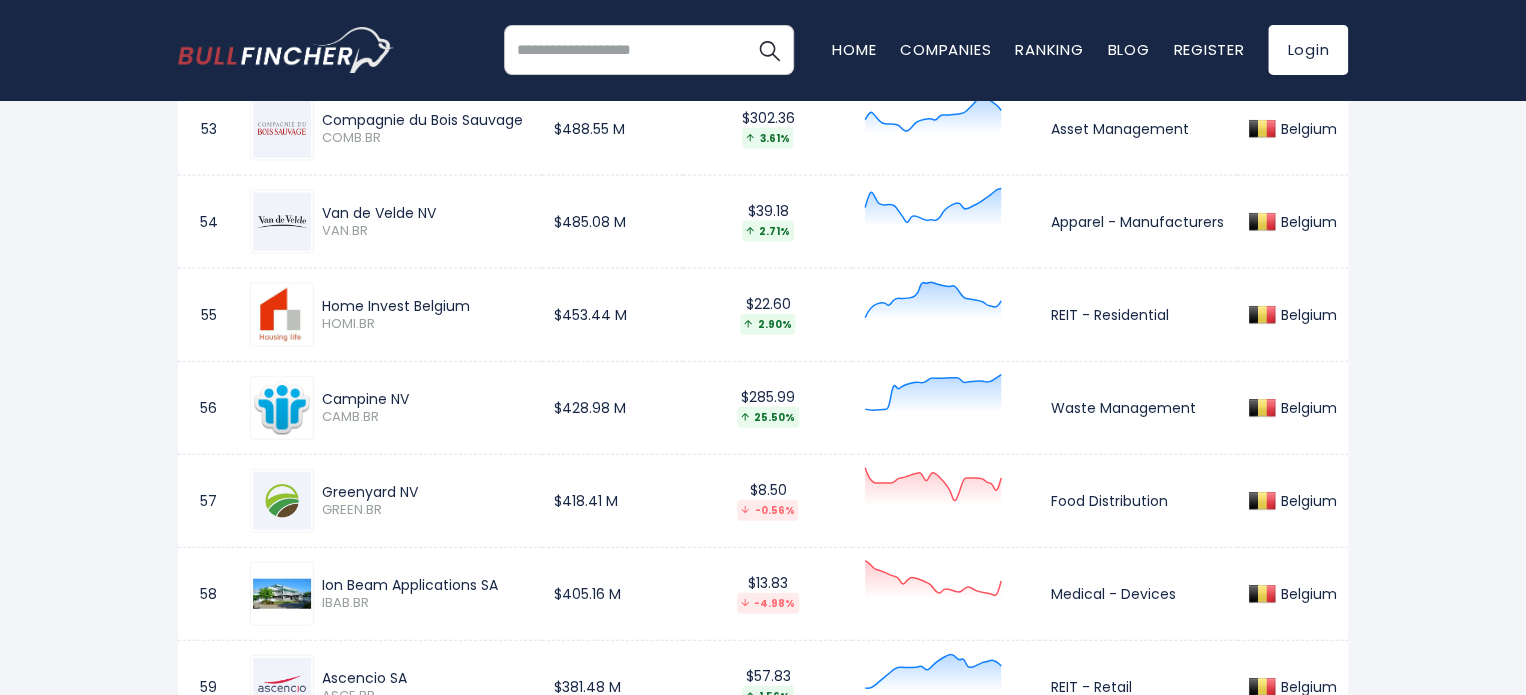 drag, startPoint x: 469, startPoint y: 291, endPoint x: 320, endPoint y: 305, distance: 149.65627 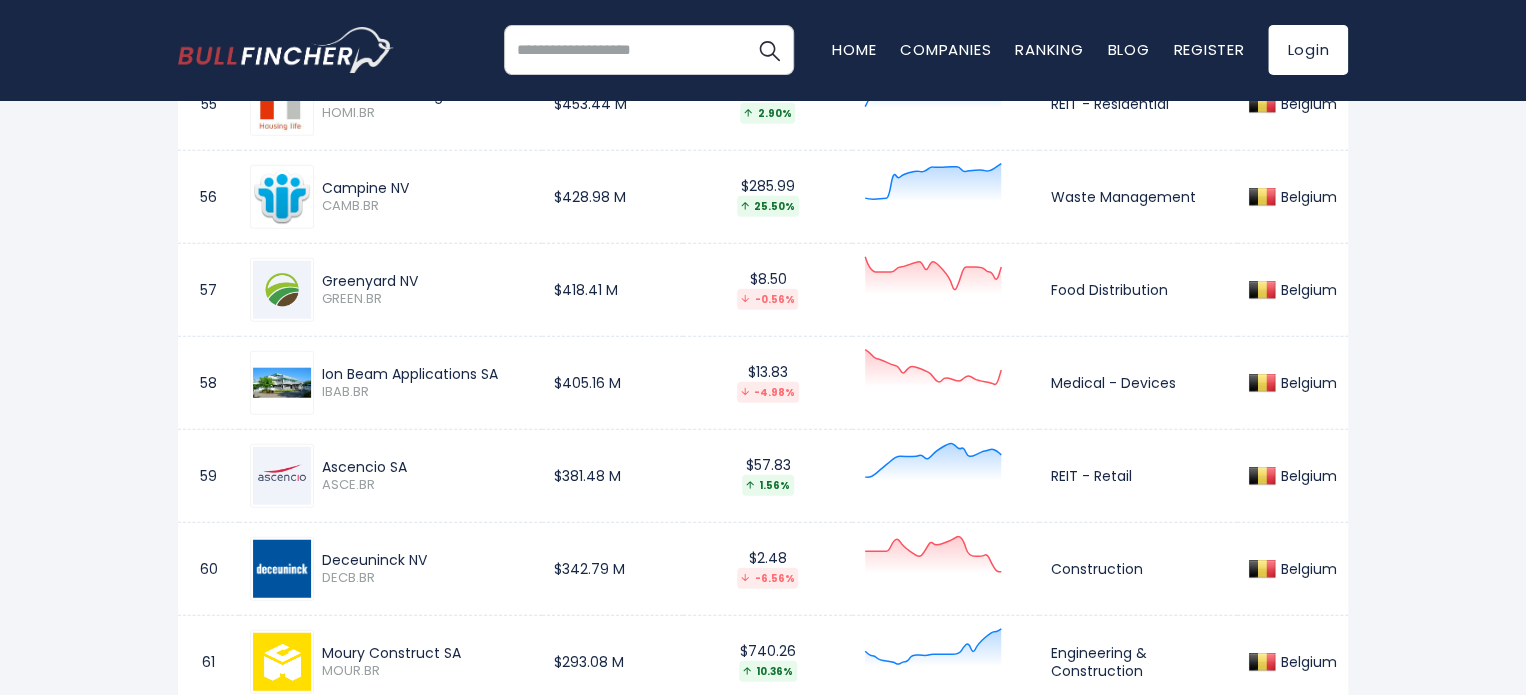 scroll, scrollTop: 6000, scrollLeft: 0, axis: vertical 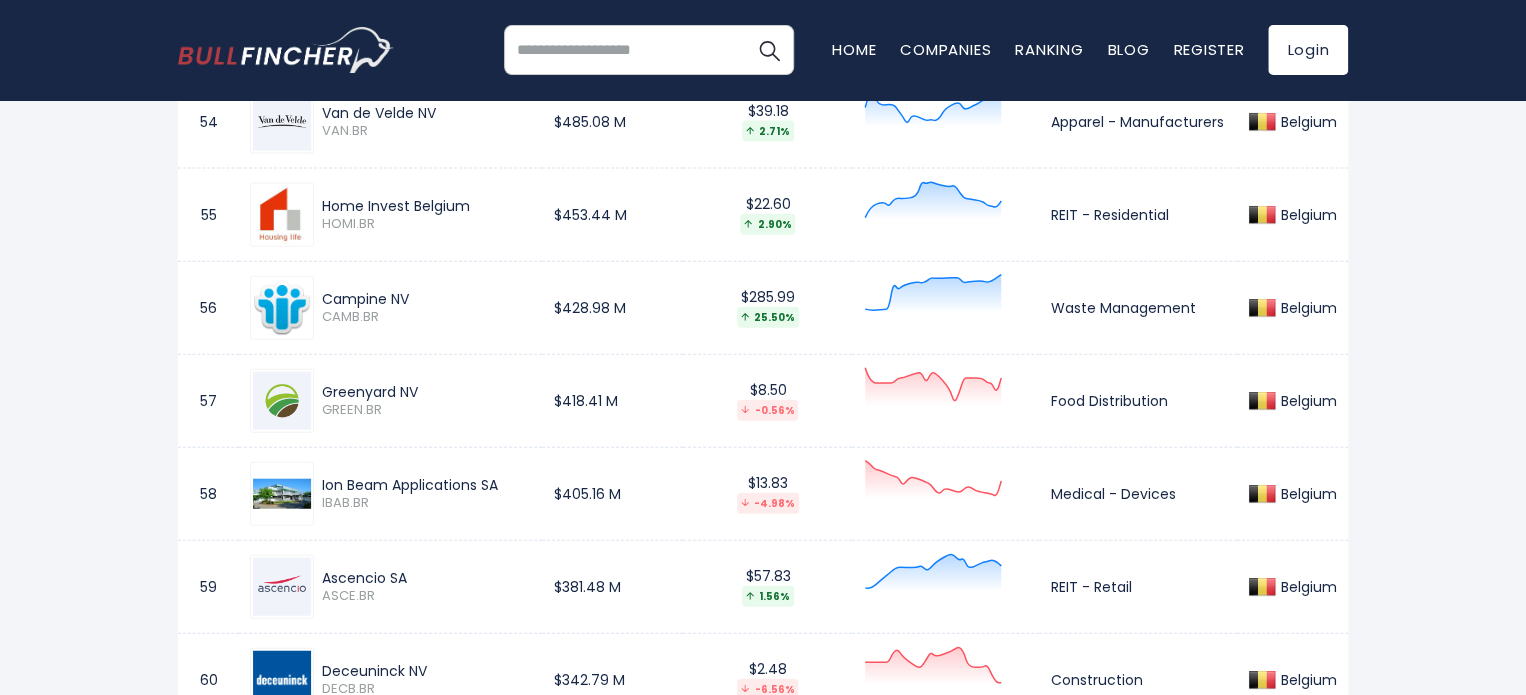copy on "Home Invest Belgium" 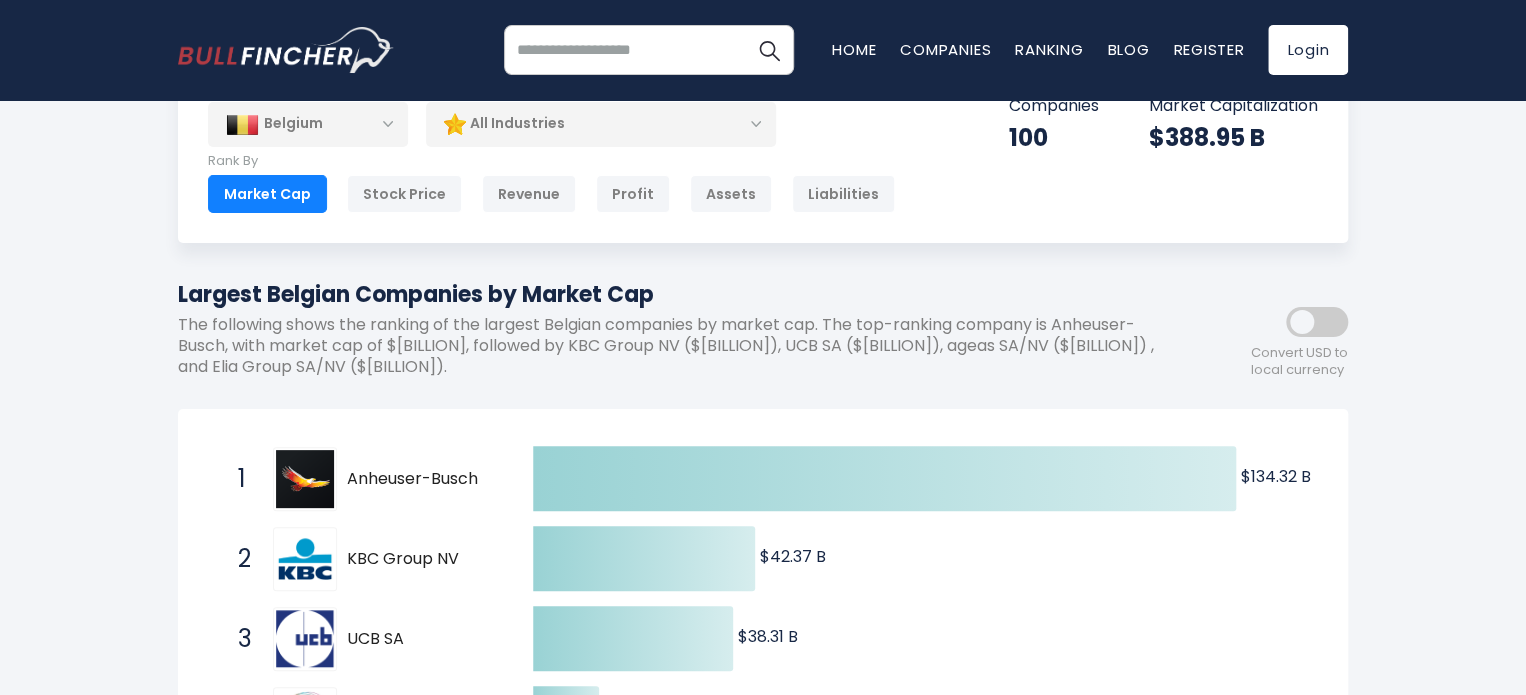 scroll, scrollTop: 0, scrollLeft: 0, axis: both 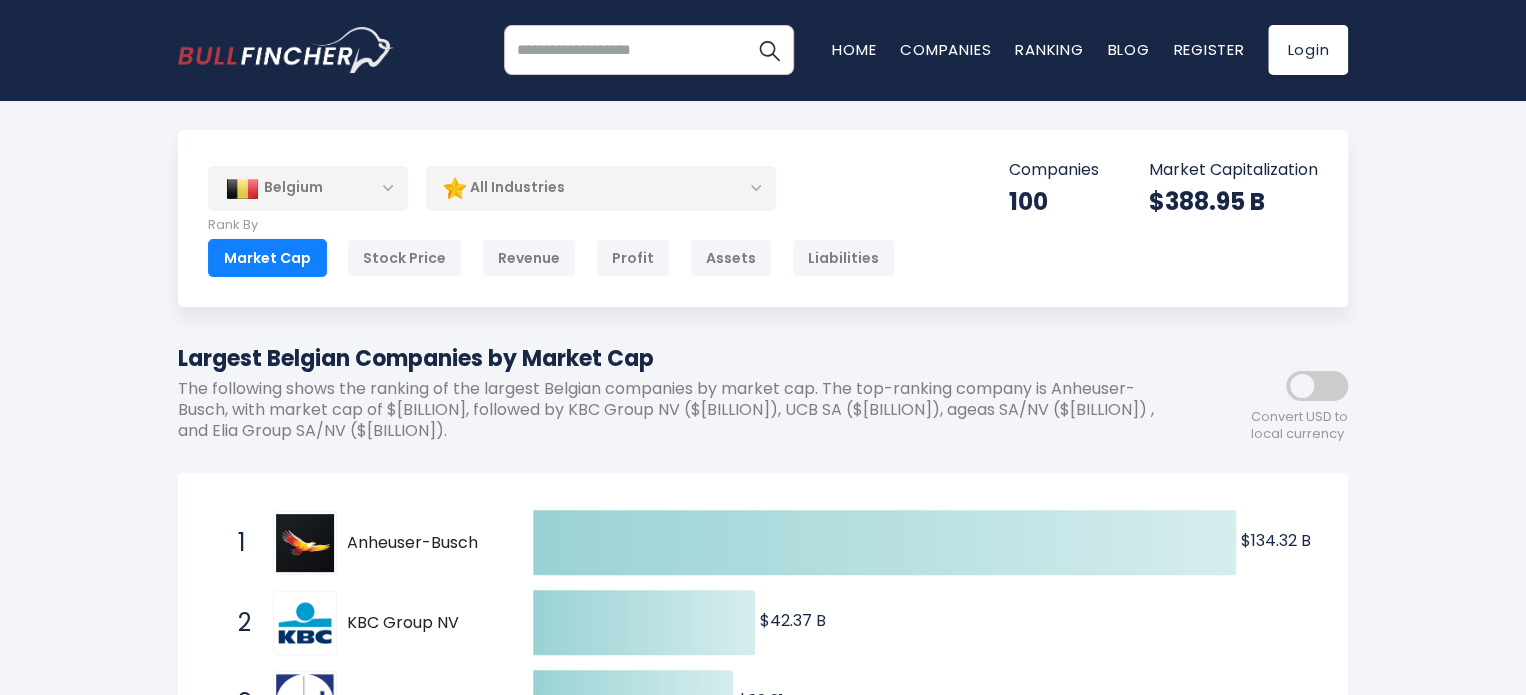 click on "Belgium" at bounding box center (308, 188) 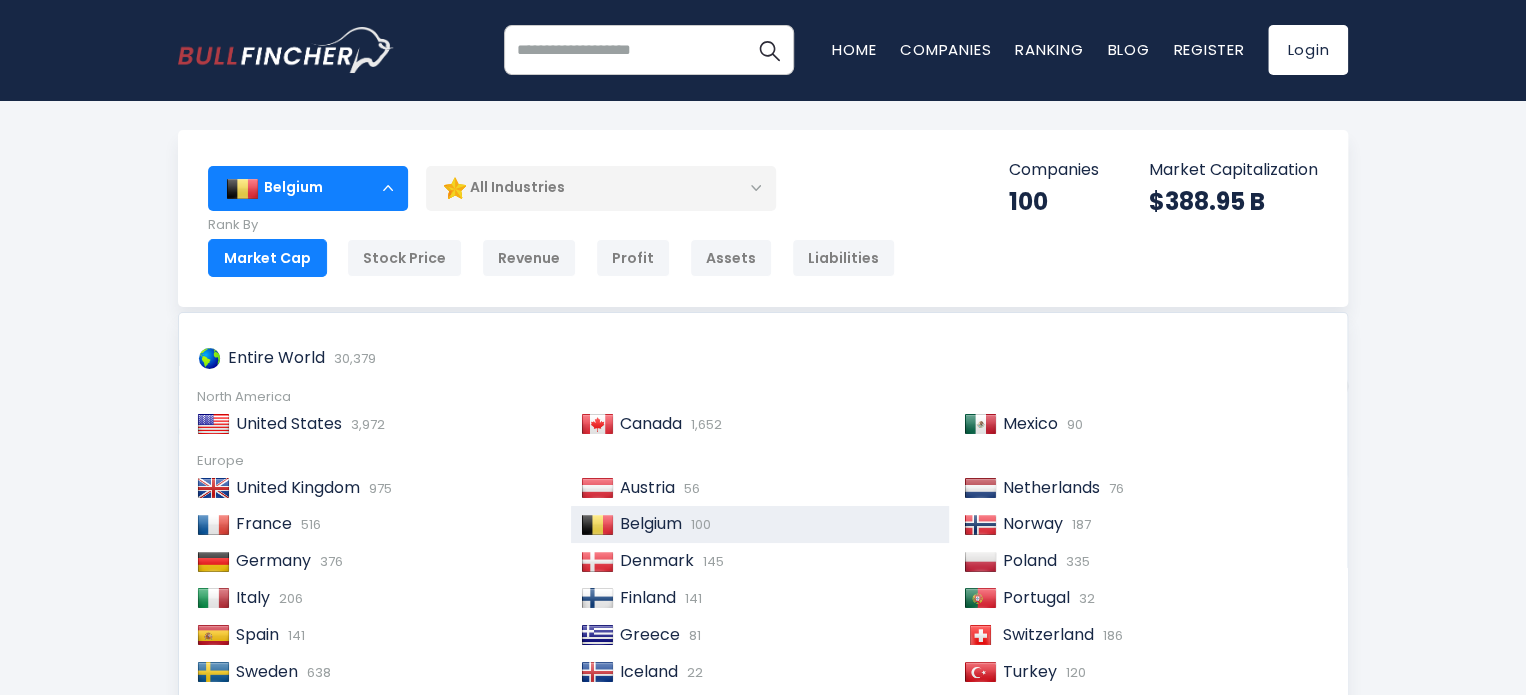 click on "Belgium" at bounding box center (308, 188) 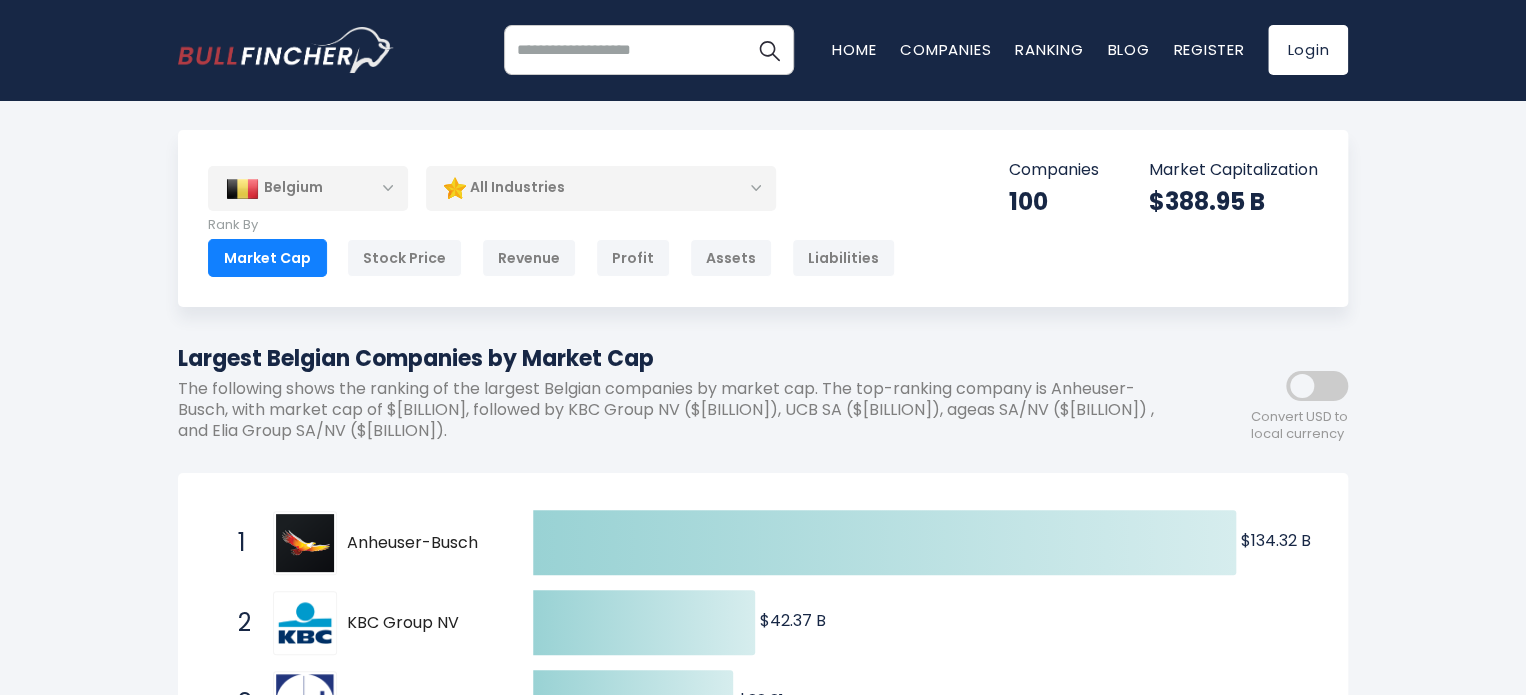 click on "Belgium
Entire World   30,379
North America
United States   3,972 Canada" at bounding box center (499, 188) 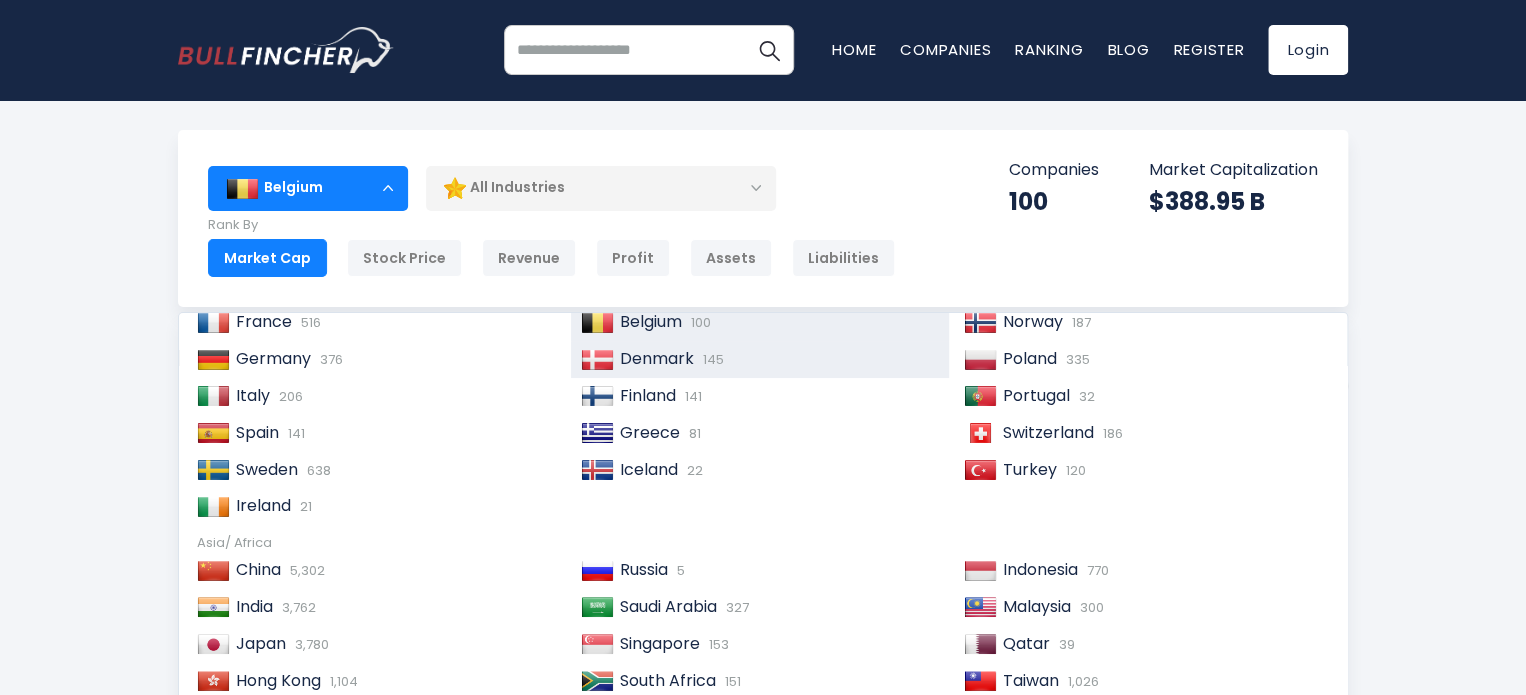 scroll, scrollTop: 200, scrollLeft: 0, axis: vertical 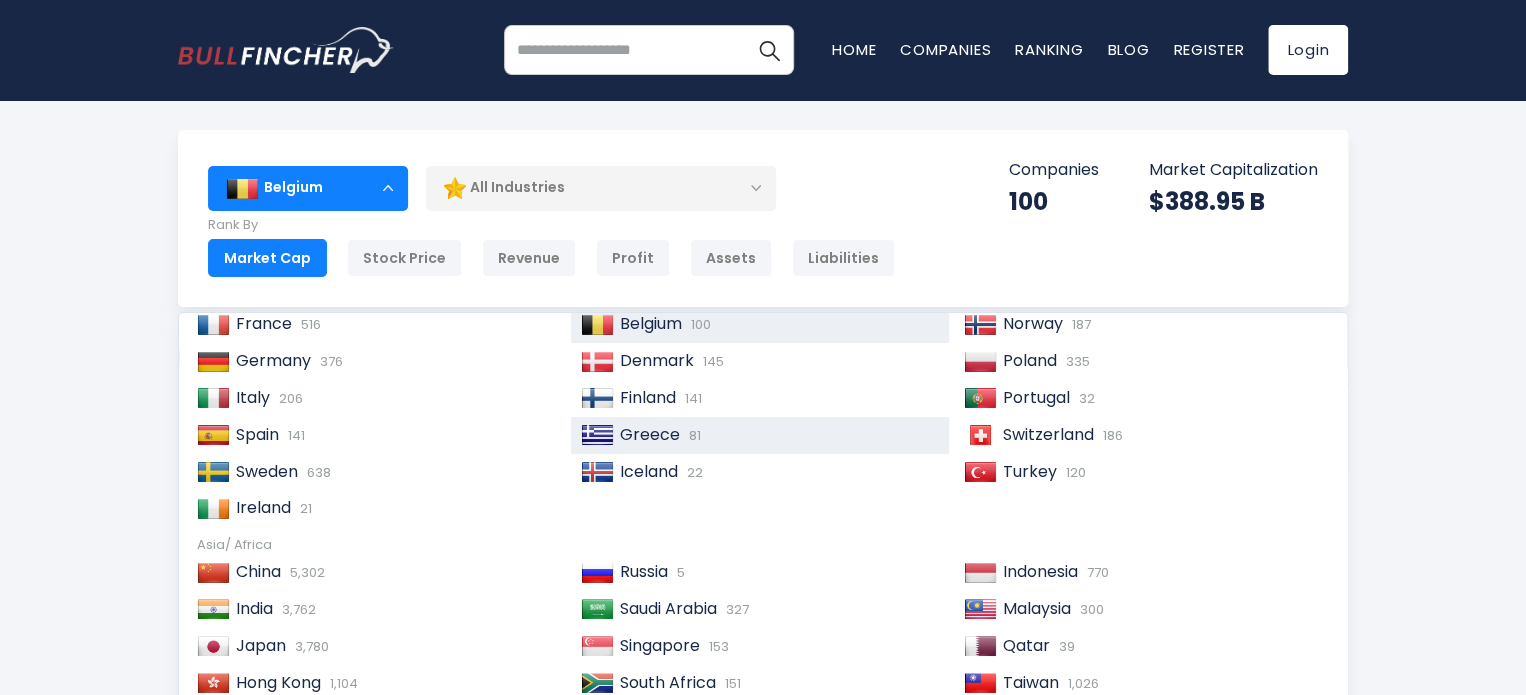click on "Greece" at bounding box center [650, 434] 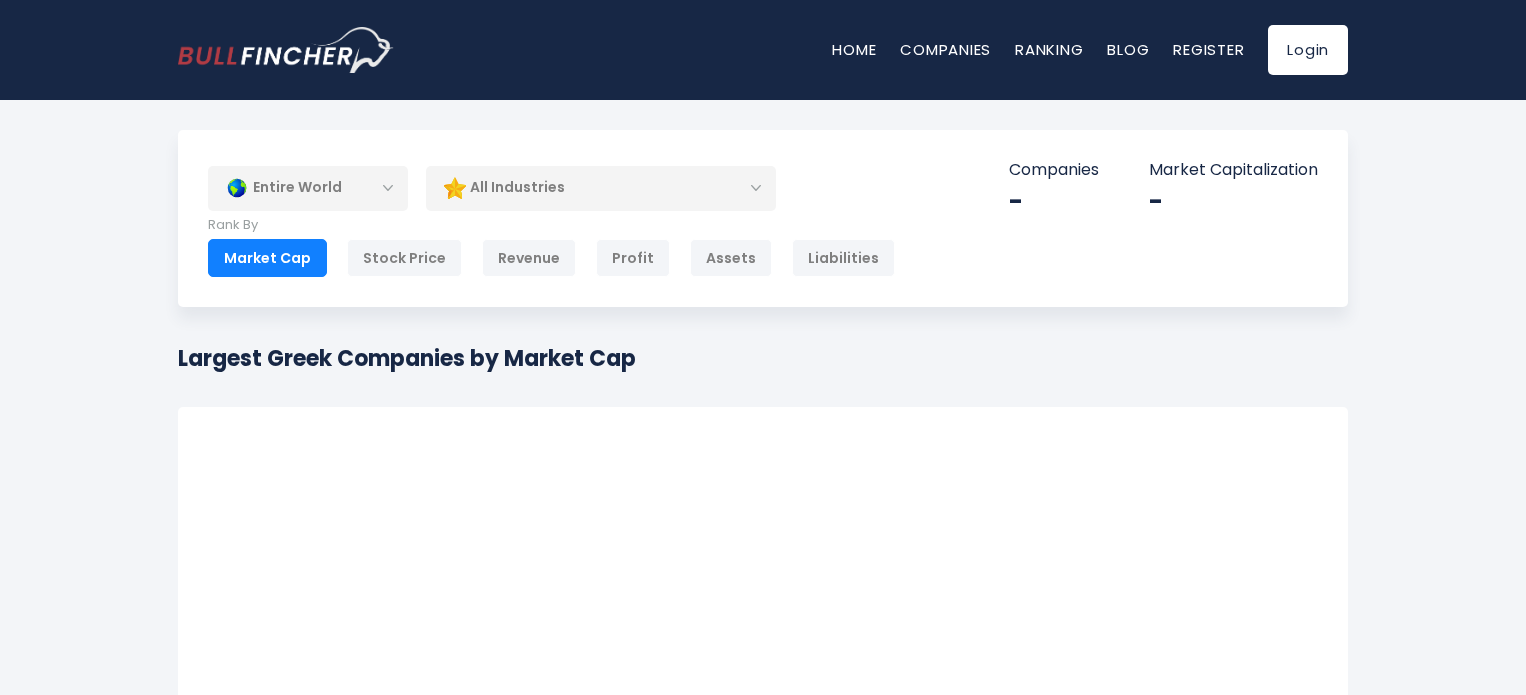 scroll, scrollTop: 0, scrollLeft: 0, axis: both 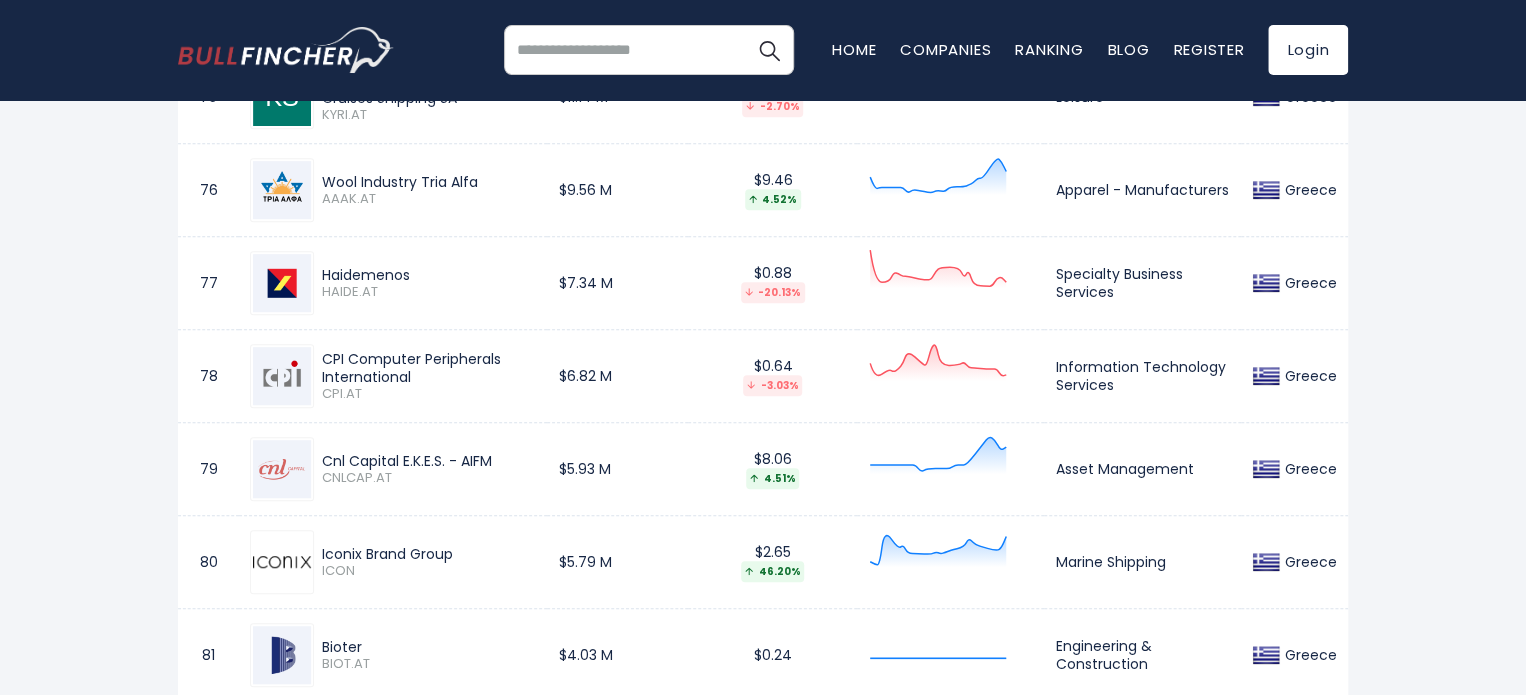 drag, startPoint x: 316, startPoint y: 443, endPoint x: 445, endPoint y: 442, distance: 129.00388 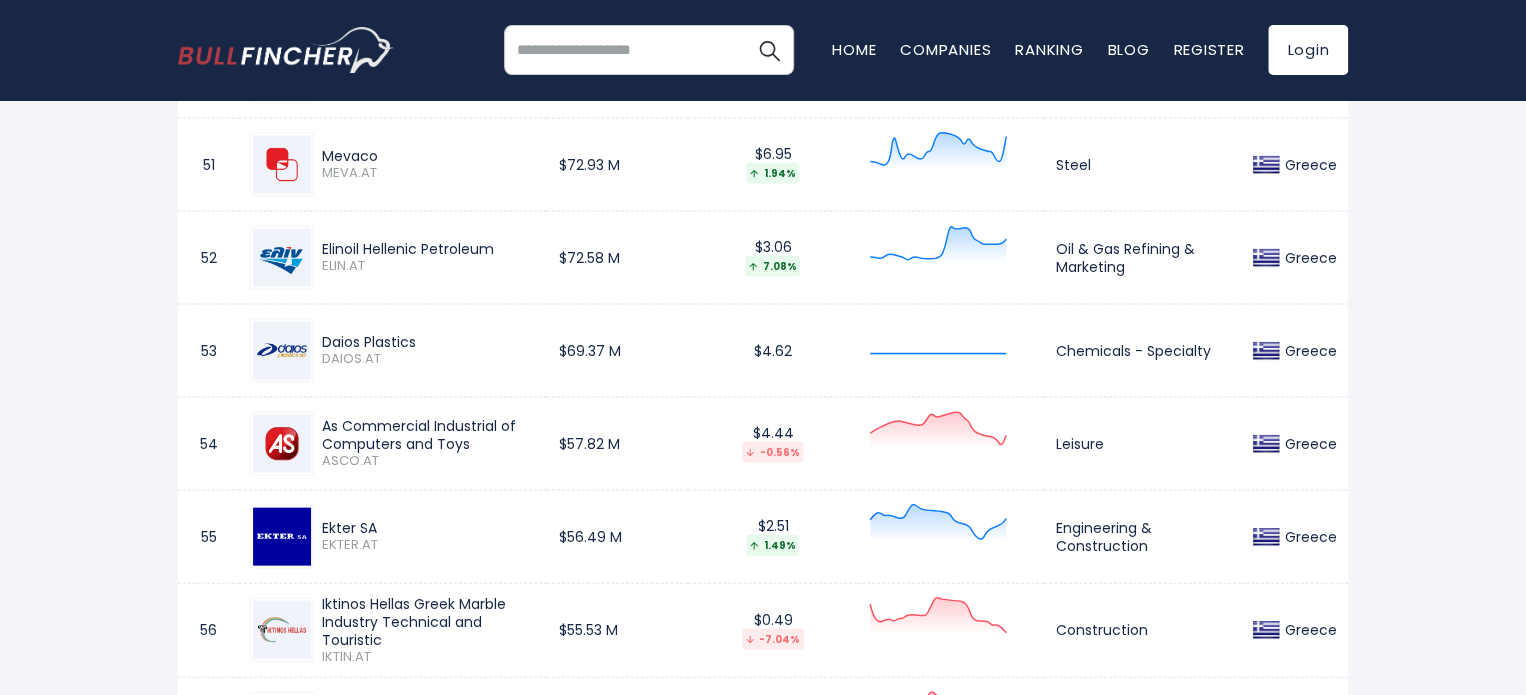 scroll, scrollTop: 5700, scrollLeft: 0, axis: vertical 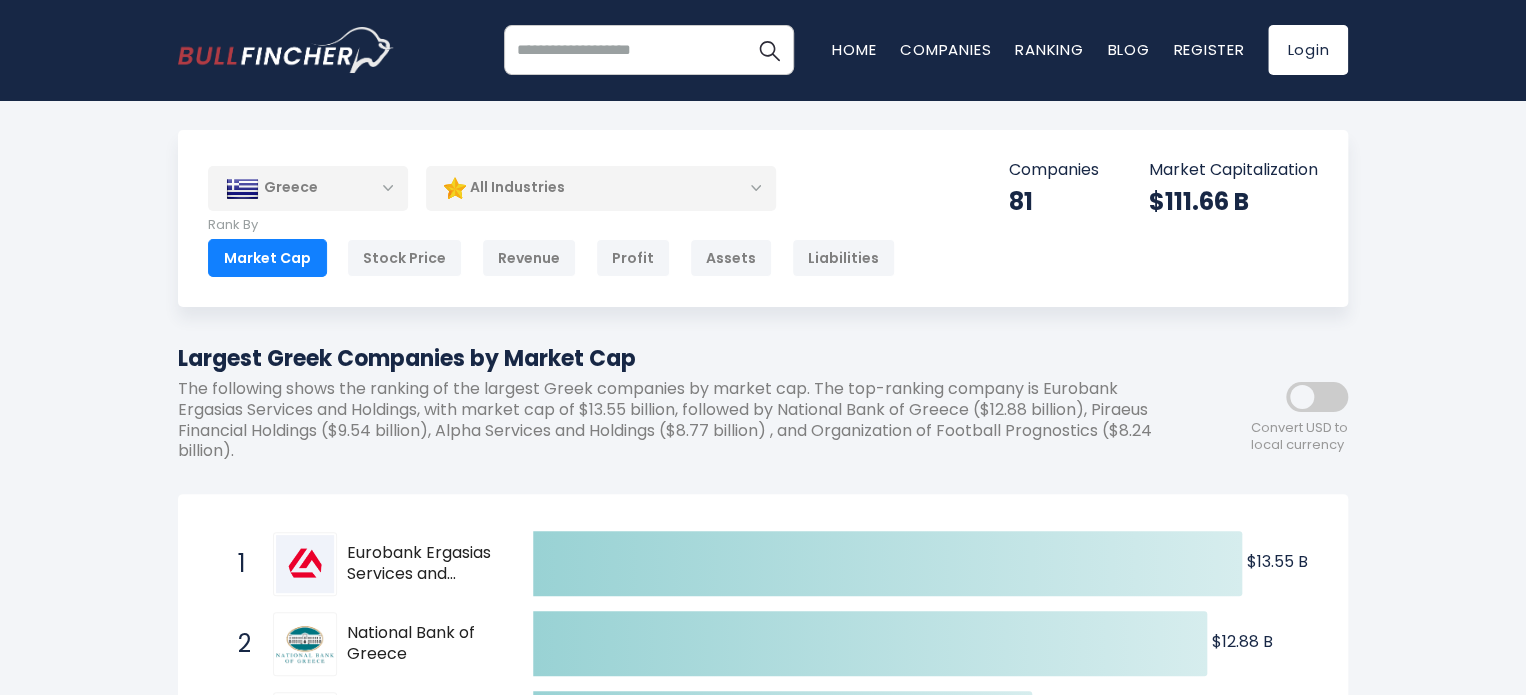 click on "Greece" at bounding box center [308, 188] 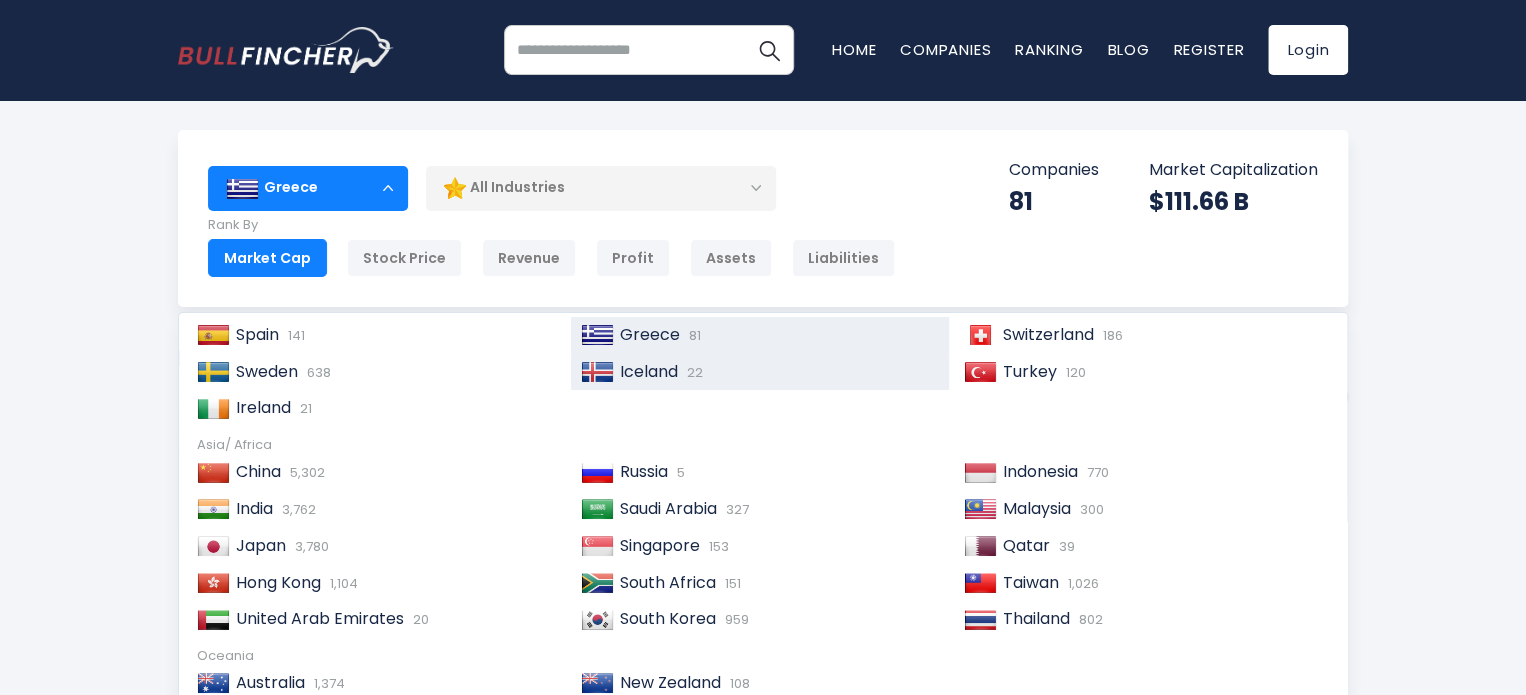 scroll, scrollTop: 305, scrollLeft: 0, axis: vertical 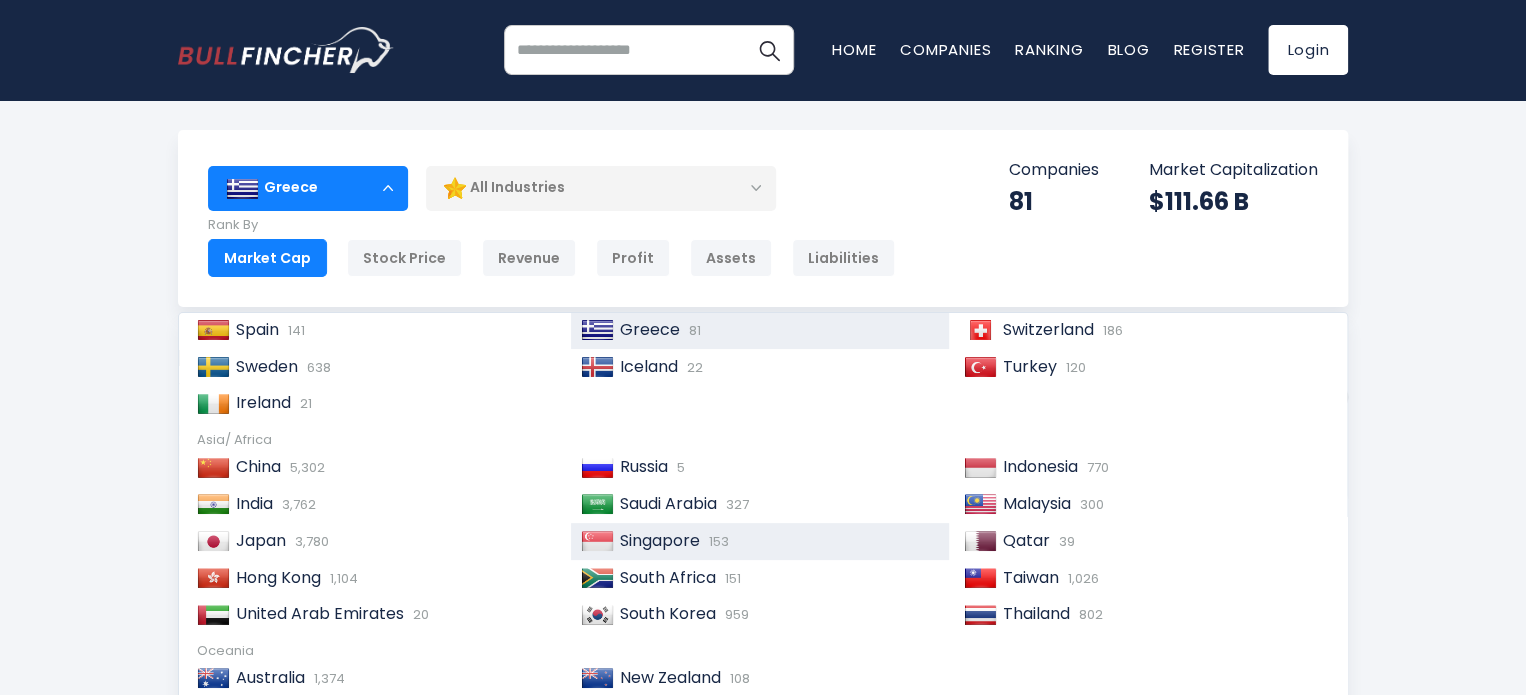 click on "Singapore   153" at bounding box center [777, 541] 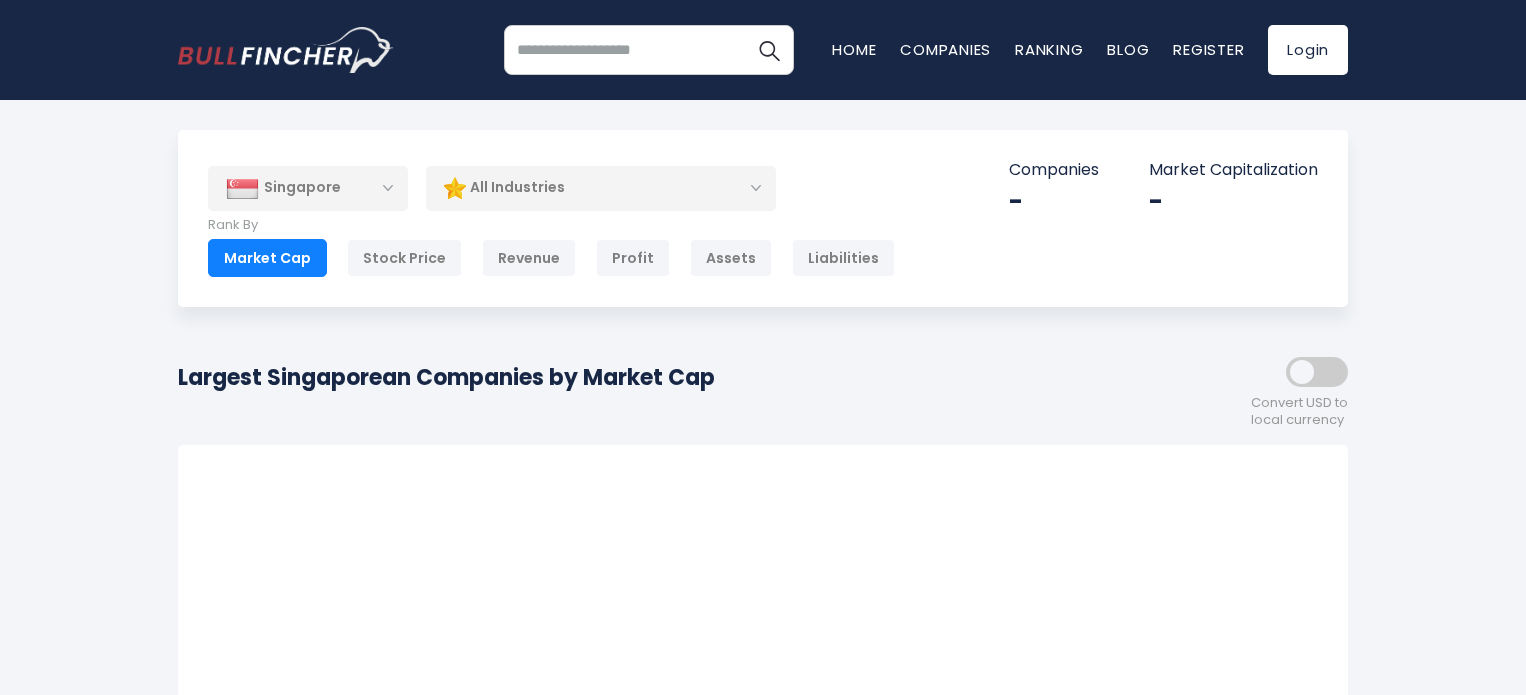 scroll, scrollTop: 0, scrollLeft: 0, axis: both 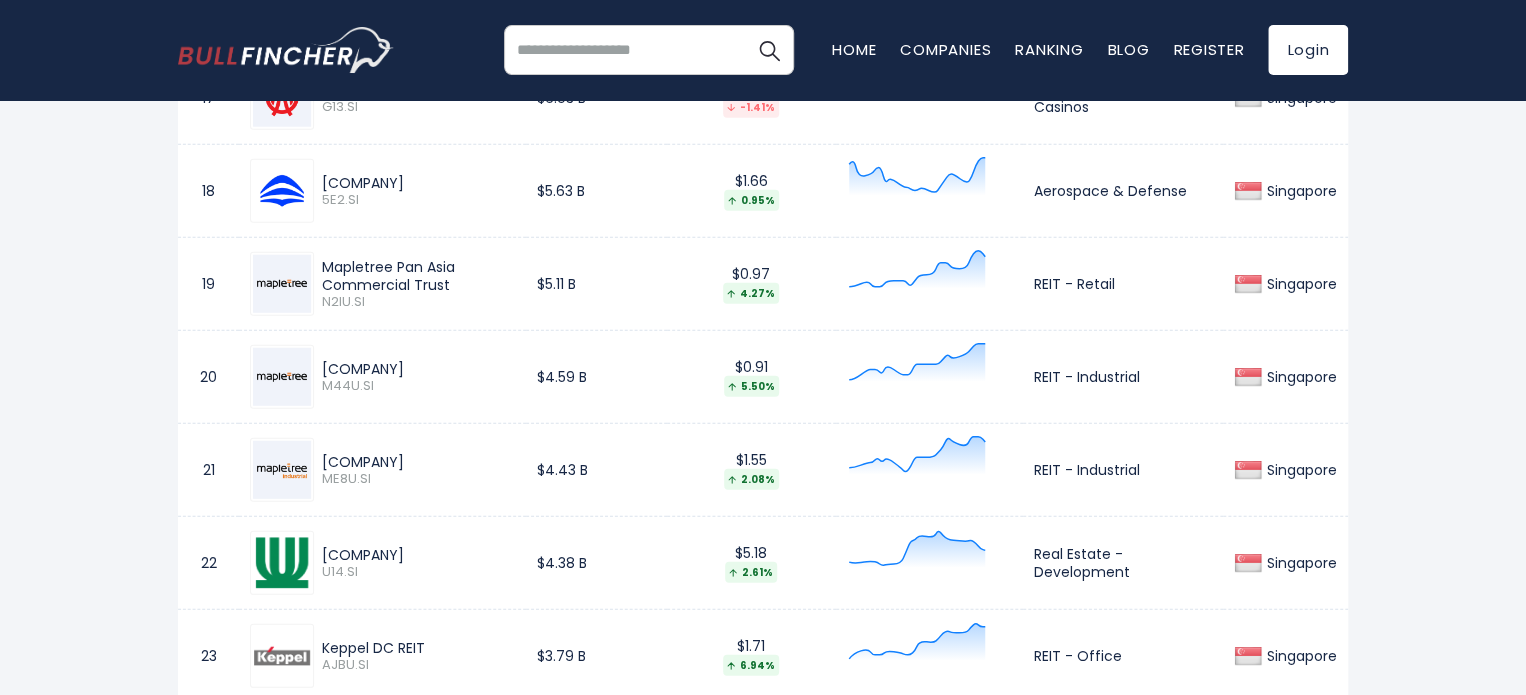 click on "Mapletree Logistics Trust" at bounding box center (418, 369) 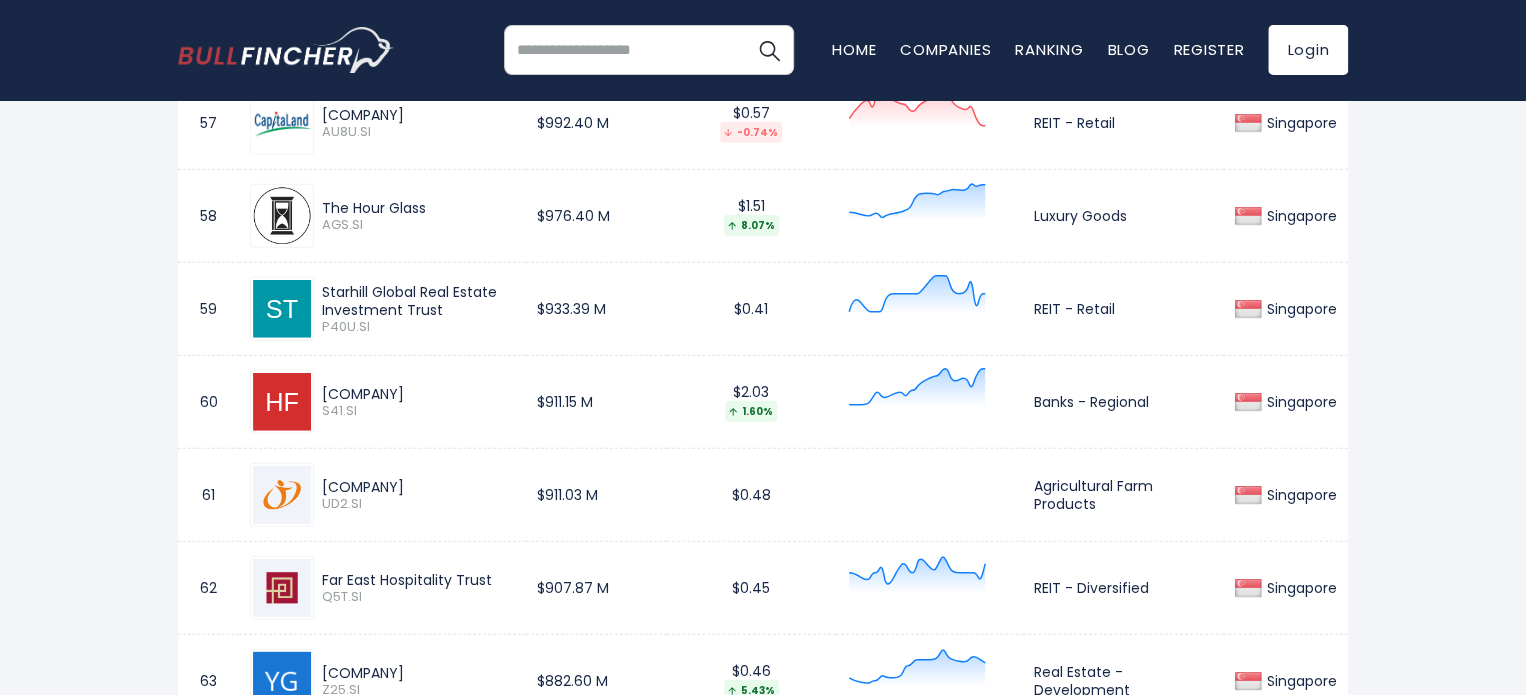 scroll, scrollTop: 6281, scrollLeft: 0, axis: vertical 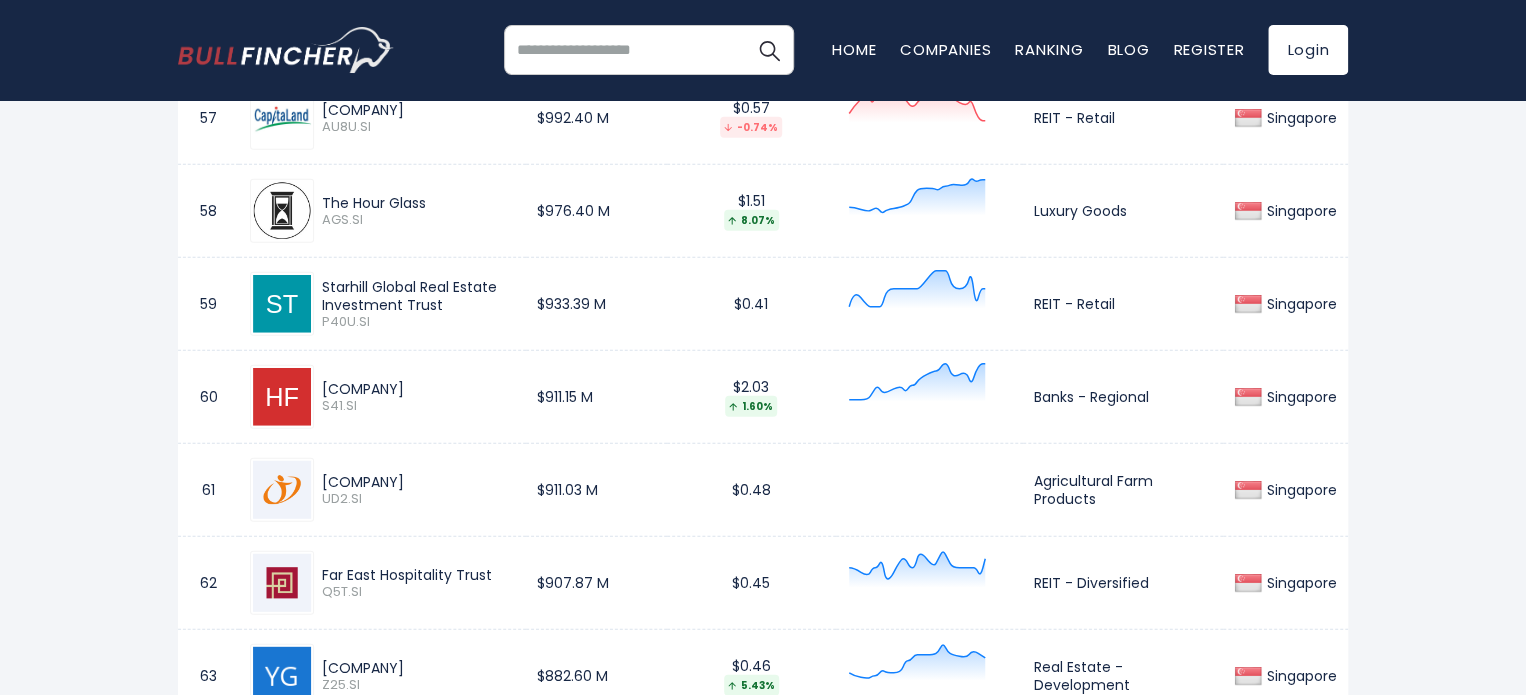drag, startPoint x: 319, startPoint y: 379, endPoint x: 460, endPoint y: 377, distance: 141.01419 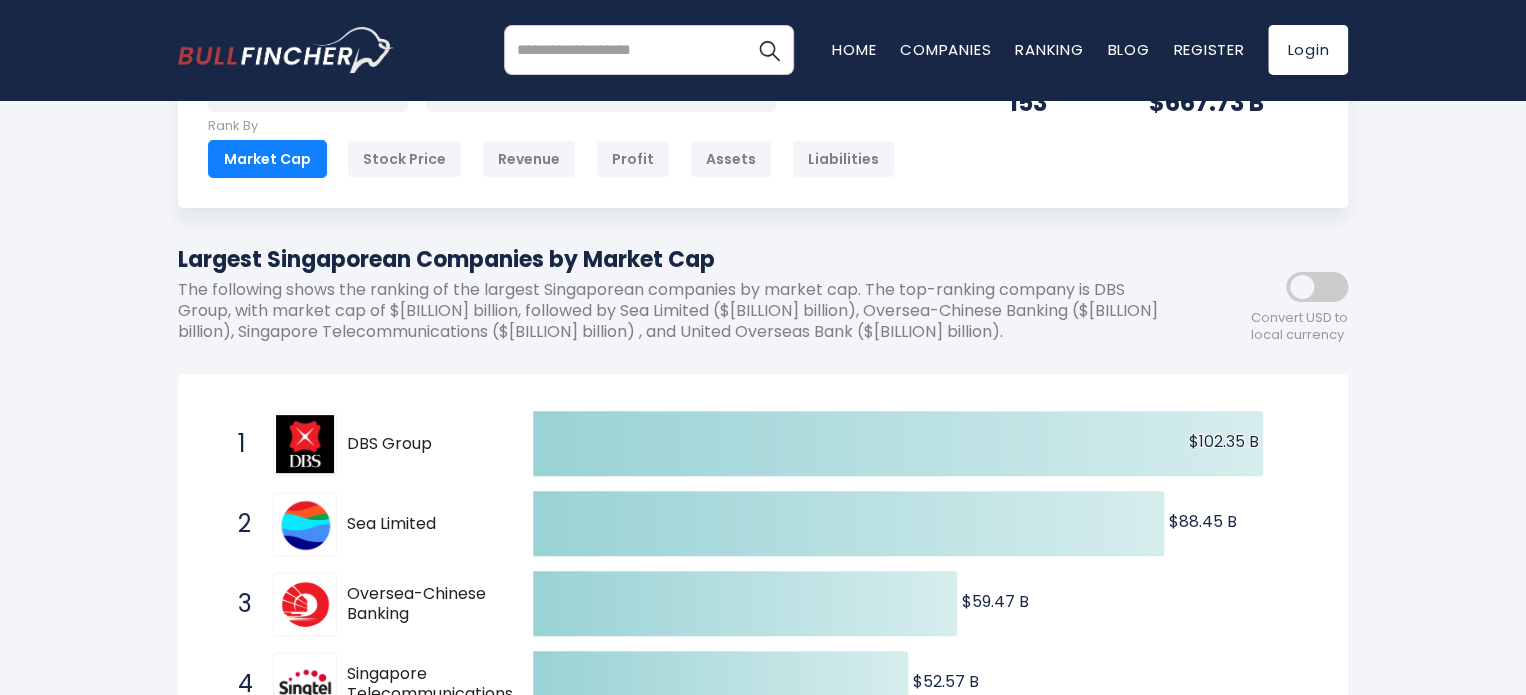 scroll, scrollTop: 0, scrollLeft: 0, axis: both 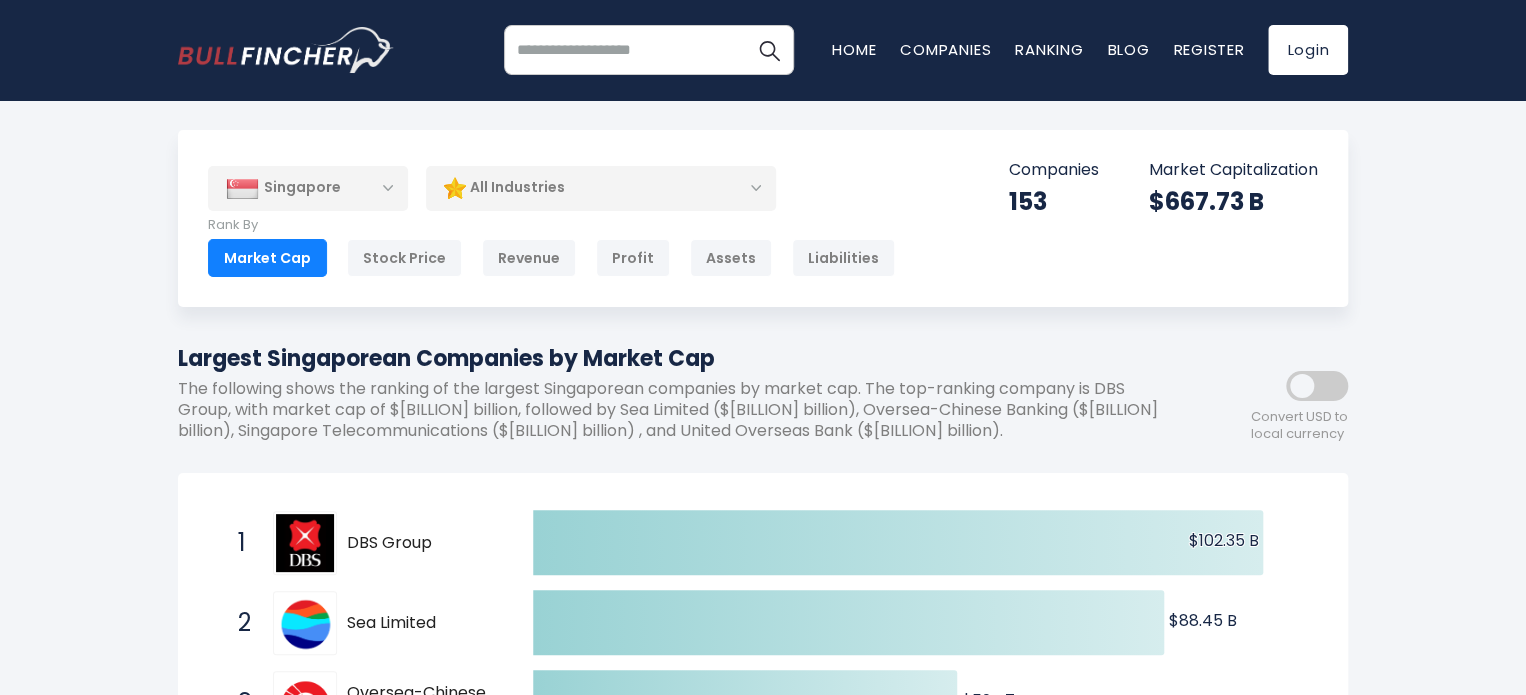 click on "Singapore" at bounding box center [308, 188] 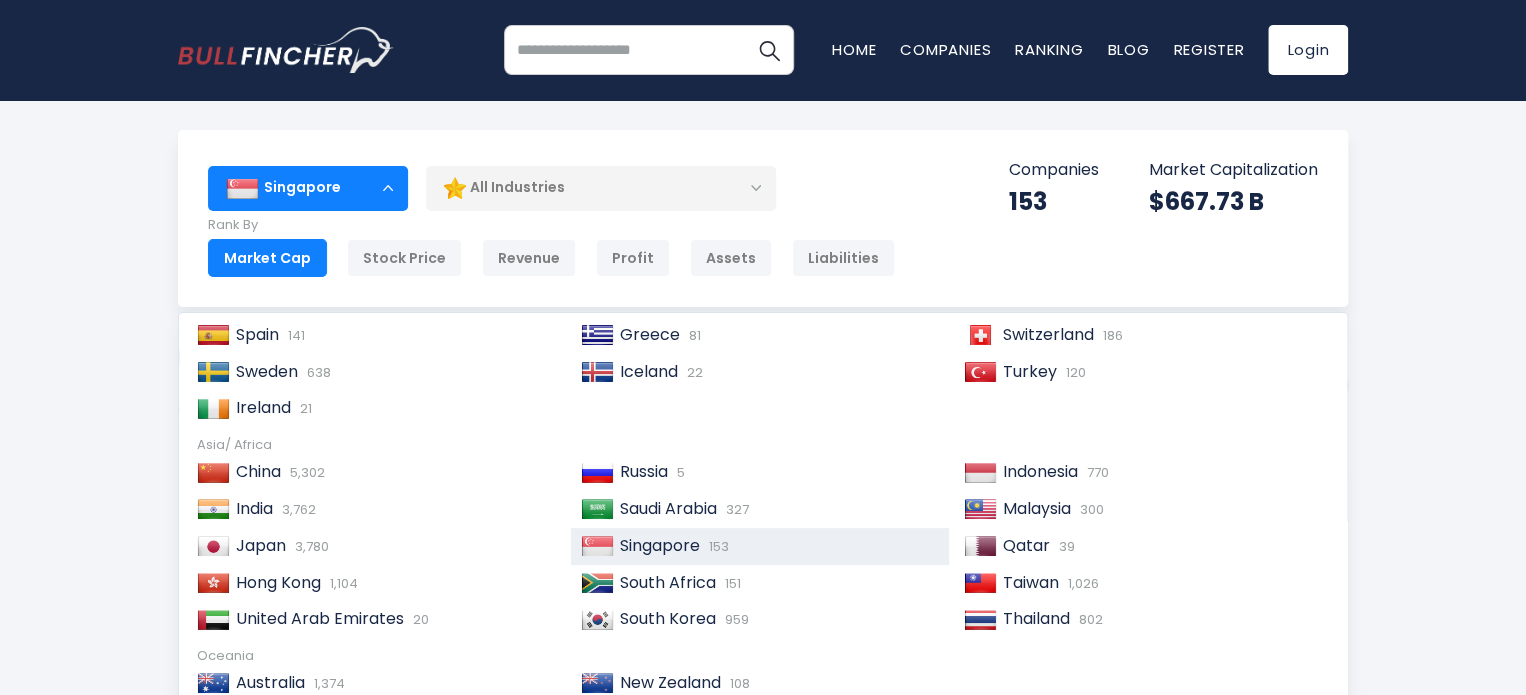 scroll, scrollTop: 305, scrollLeft: 0, axis: vertical 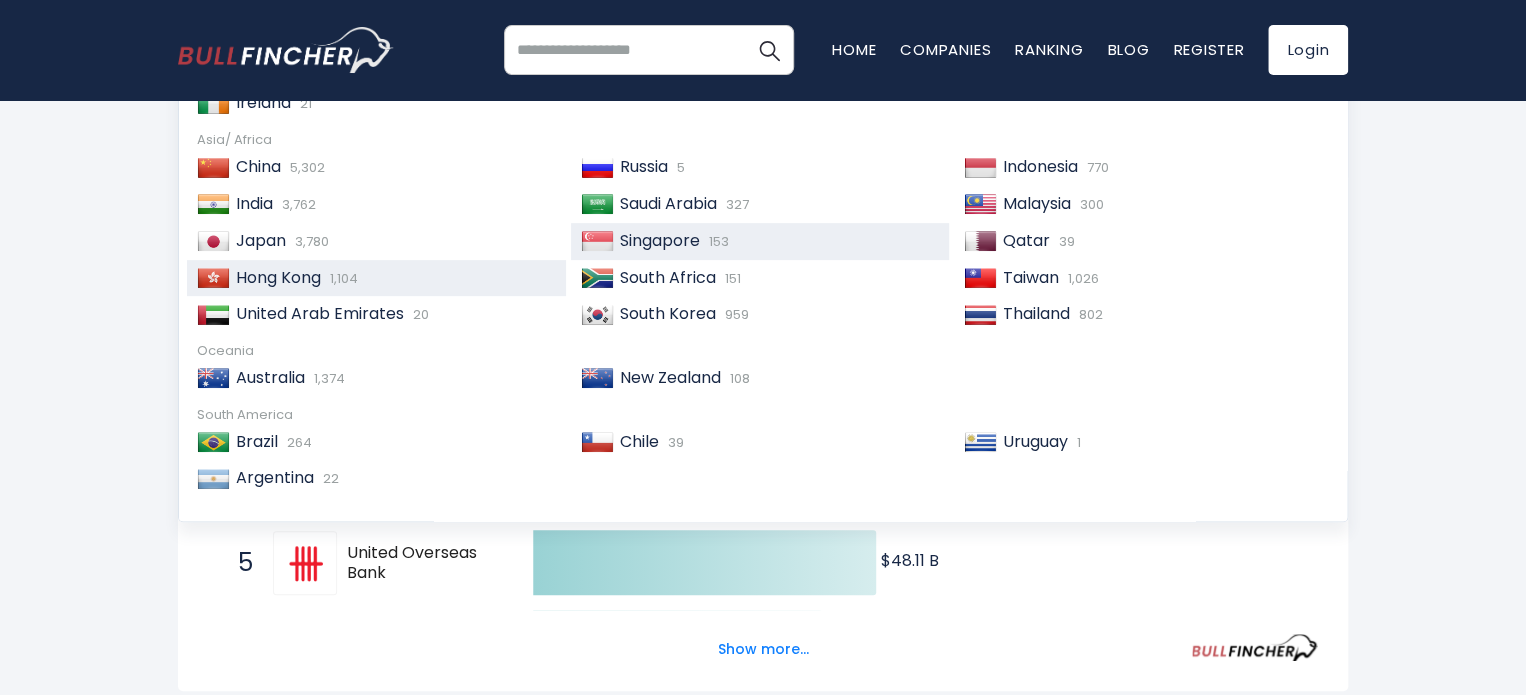 click on "Hong Kong" at bounding box center (278, 277) 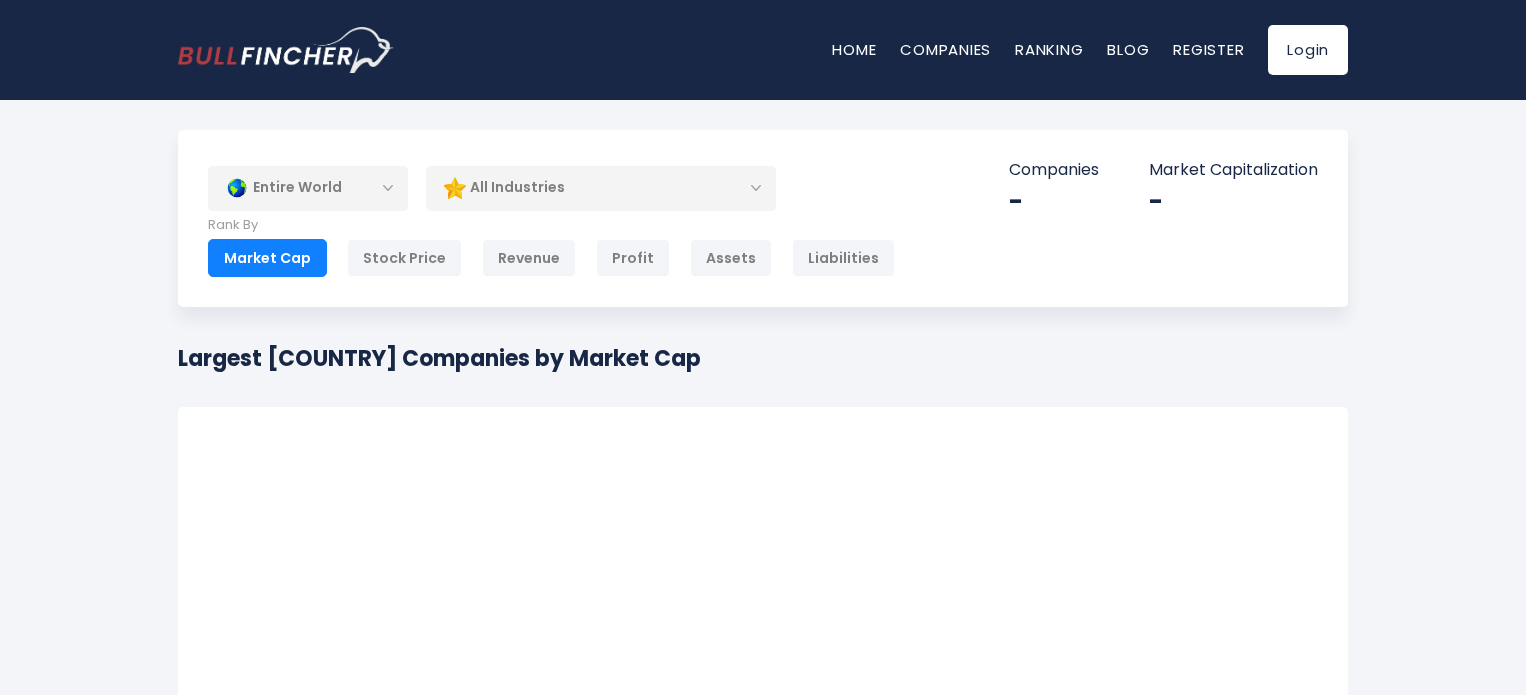 scroll, scrollTop: 0, scrollLeft: 0, axis: both 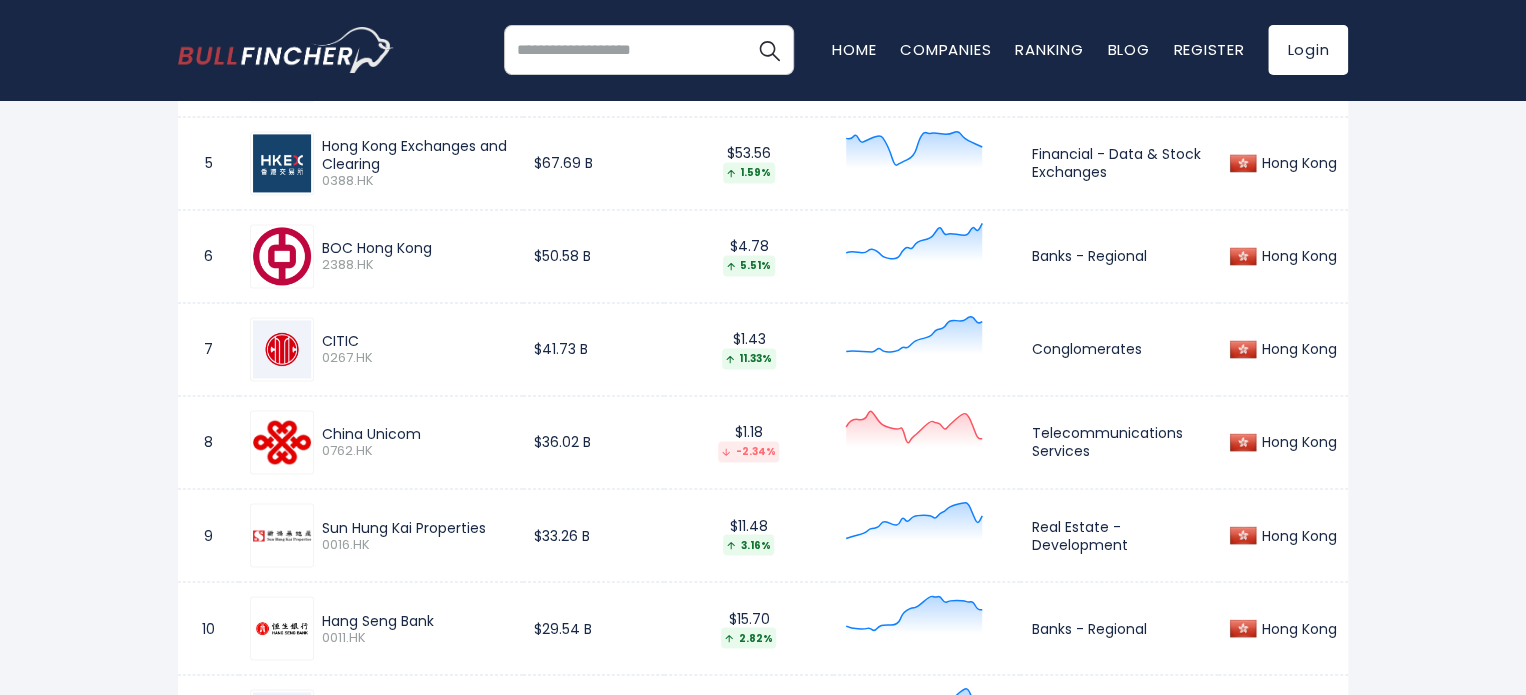drag, startPoint x: 319, startPoint y: 242, endPoint x: 438, endPoint y: 250, distance: 119.26861 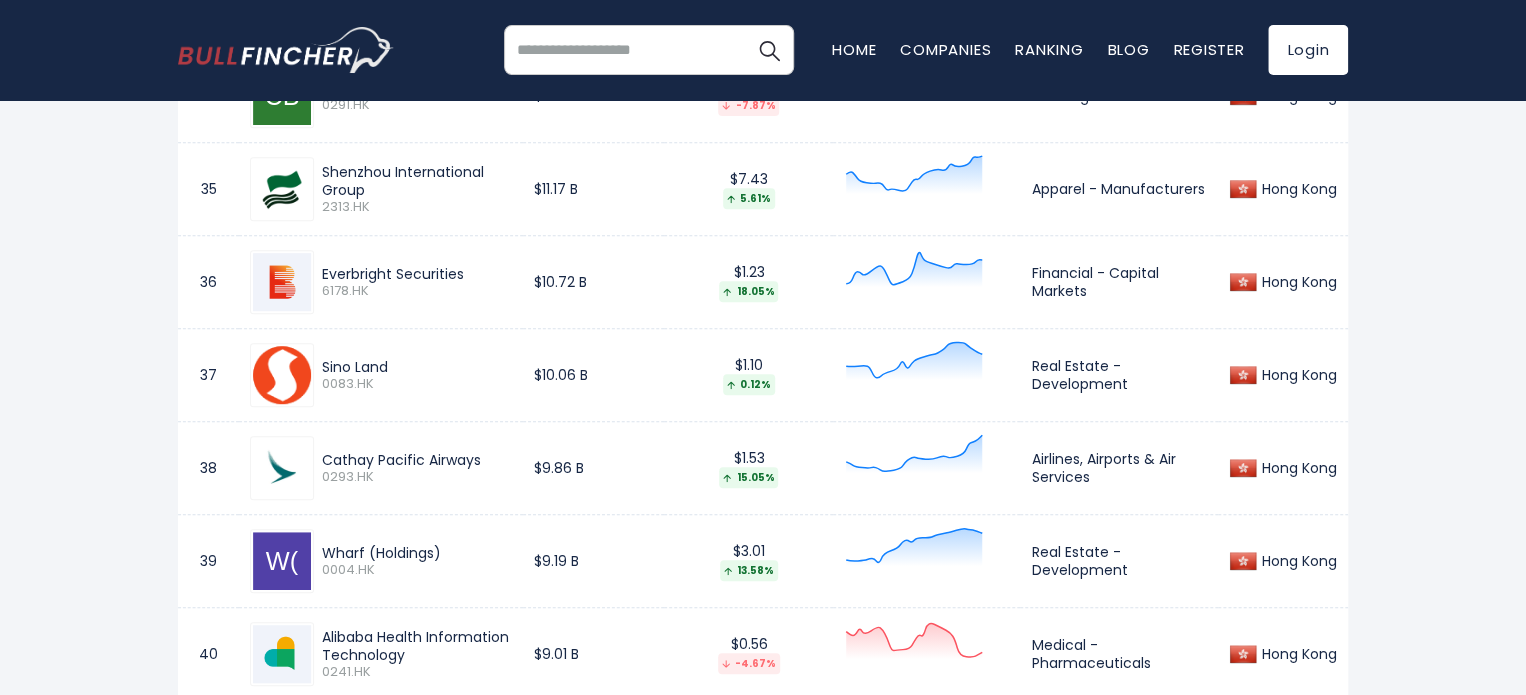 scroll, scrollTop: 4200, scrollLeft: 0, axis: vertical 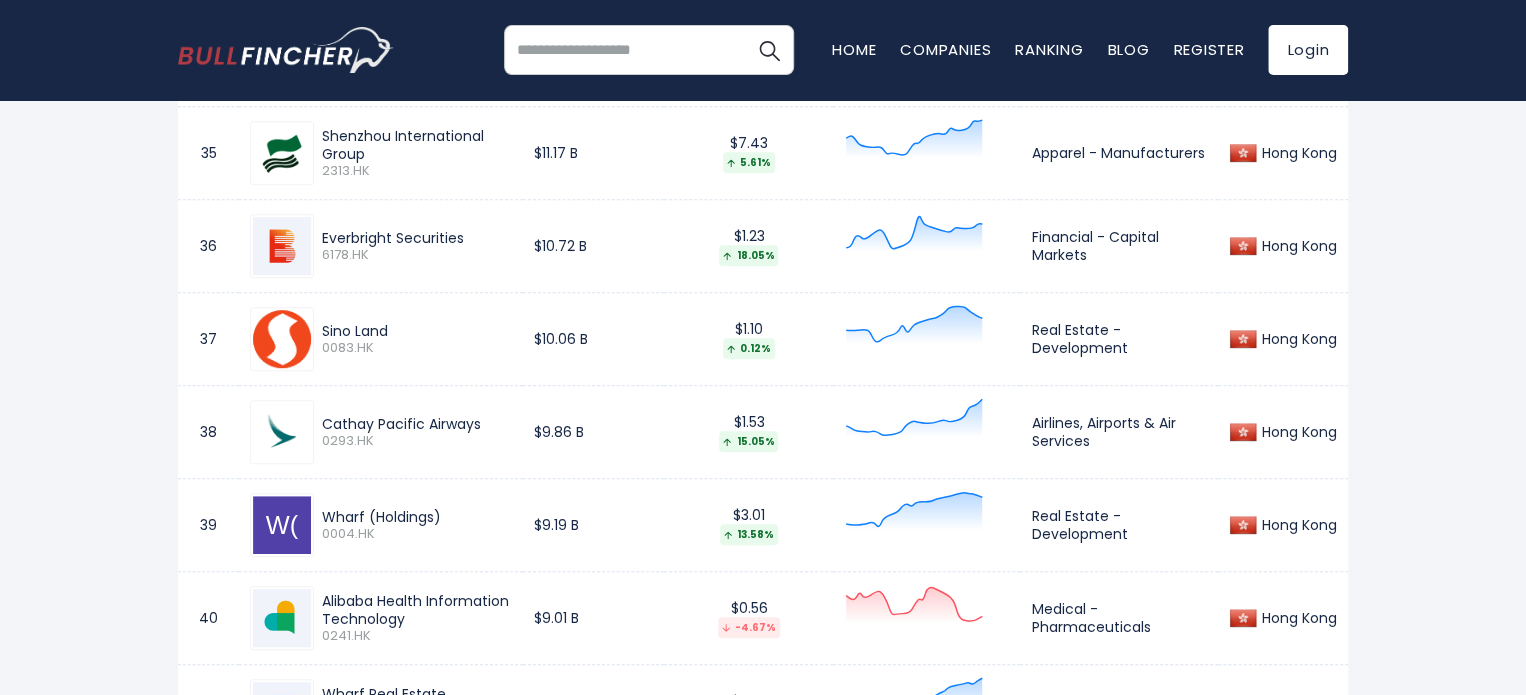 drag, startPoint x: 325, startPoint y: 327, endPoint x: 396, endPoint y: 317, distance: 71.70077 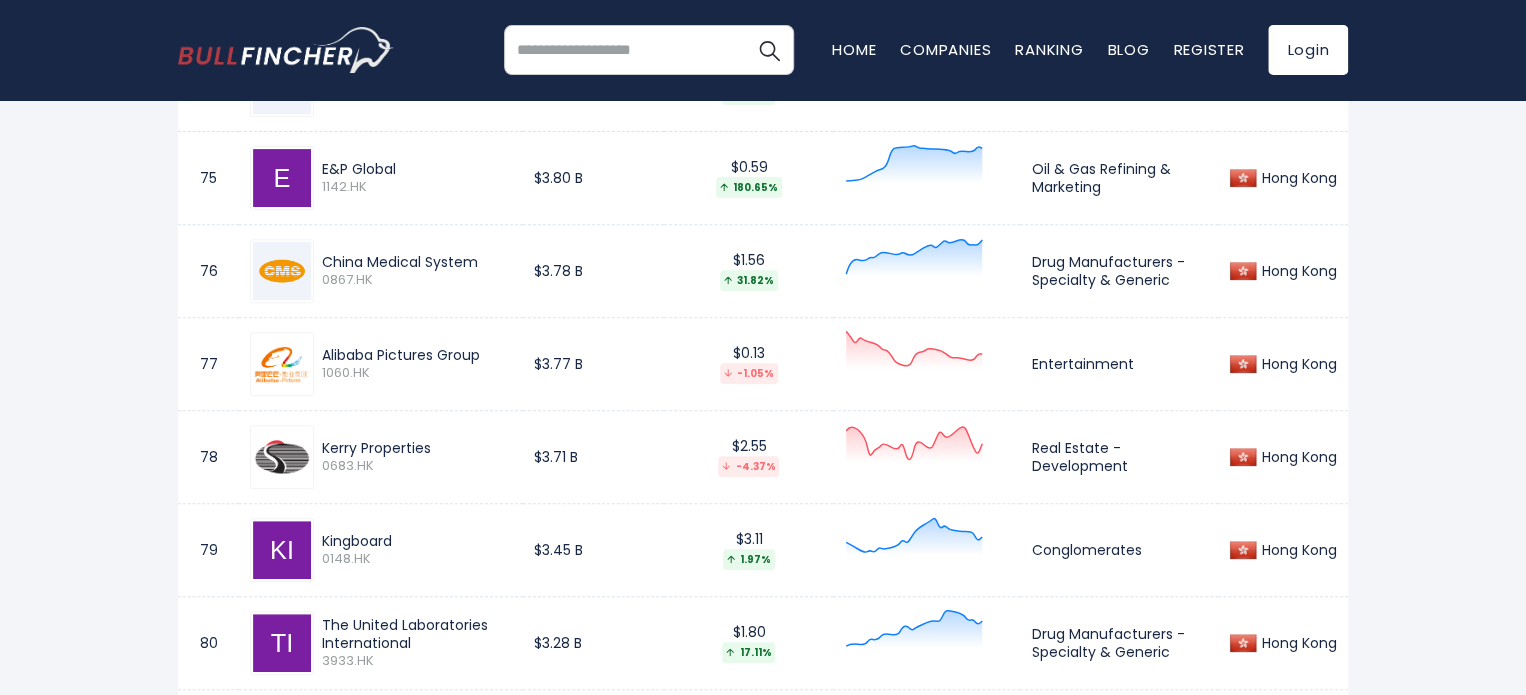 scroll, scrollTop: 7900, scrollLeft: 0, axis: vertical 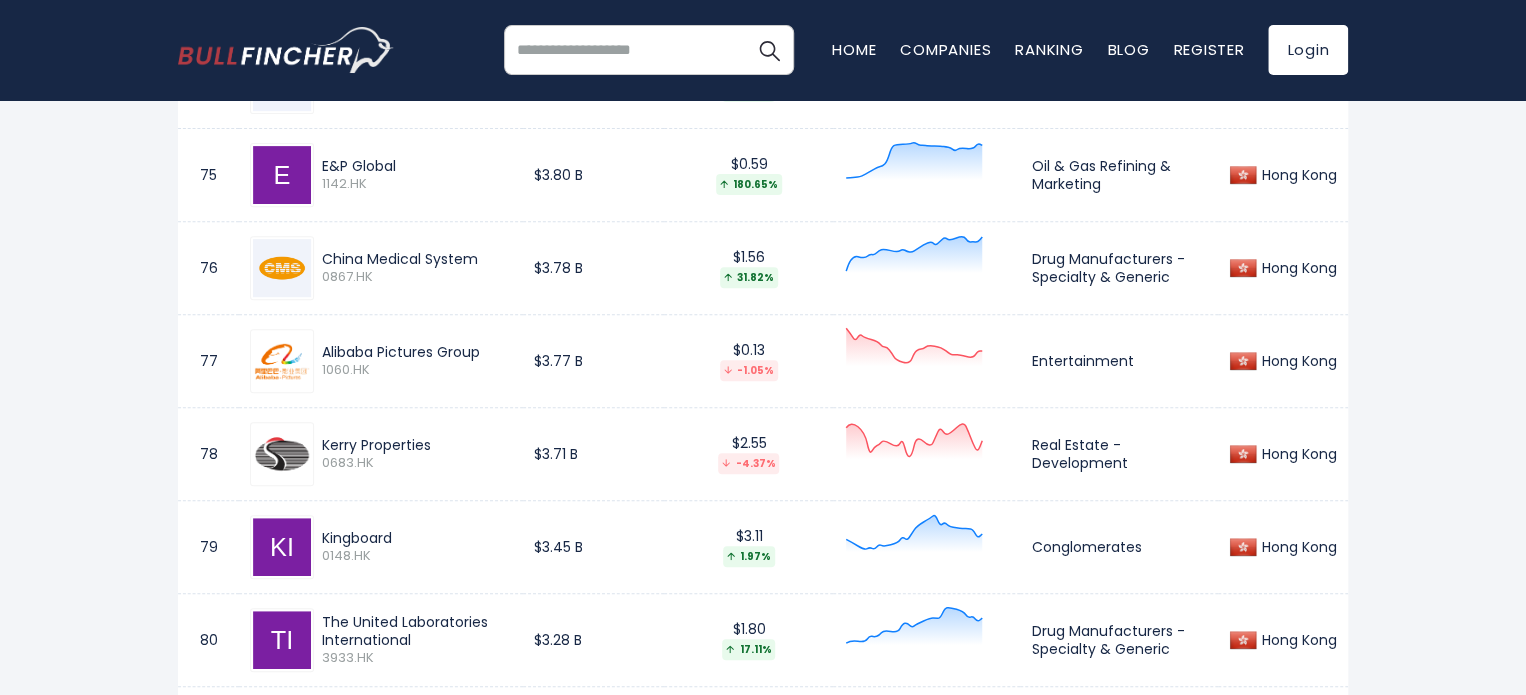 drag, startPoint x: 482, startPoint y: 340, endPoint x: 317, endPoint y: 337, distance: 165.02727 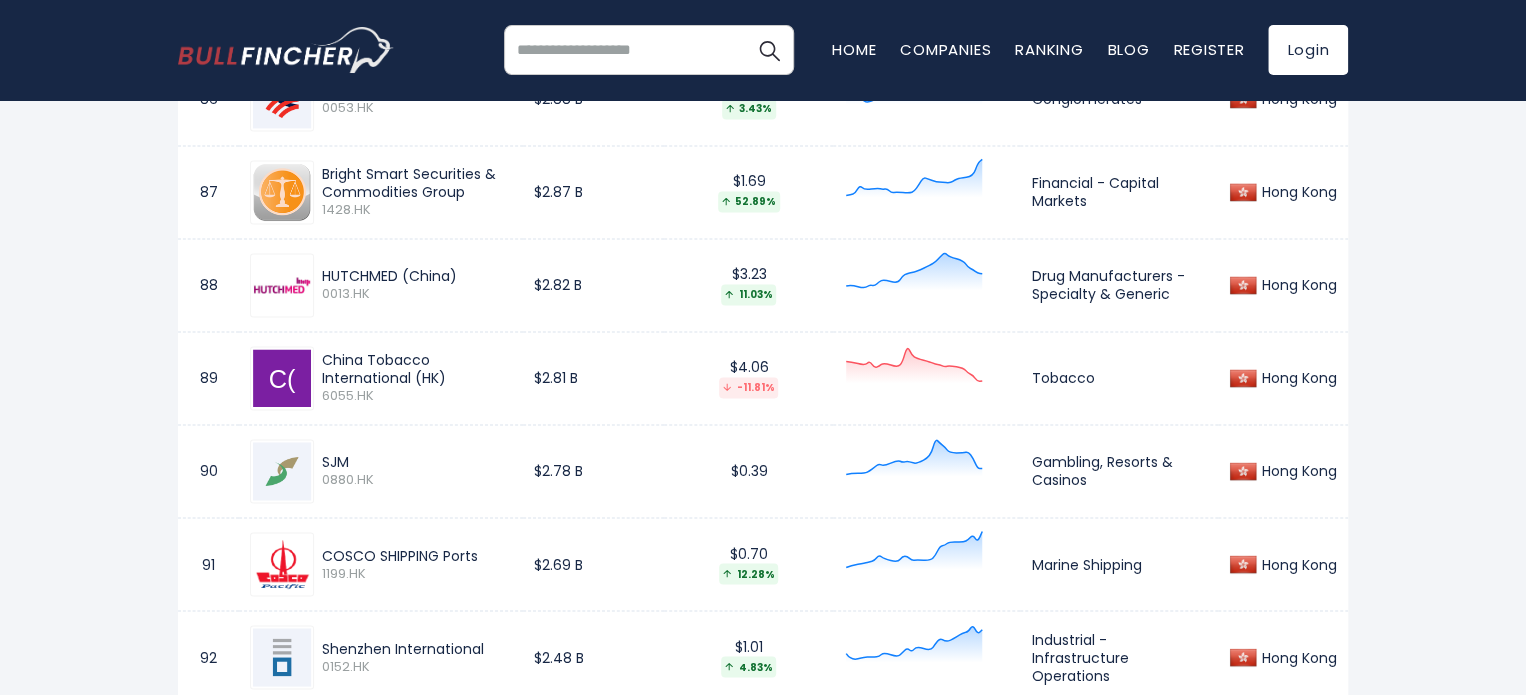scroll, scrollTop: 9000, scrollLeft: 0, axis: vertical 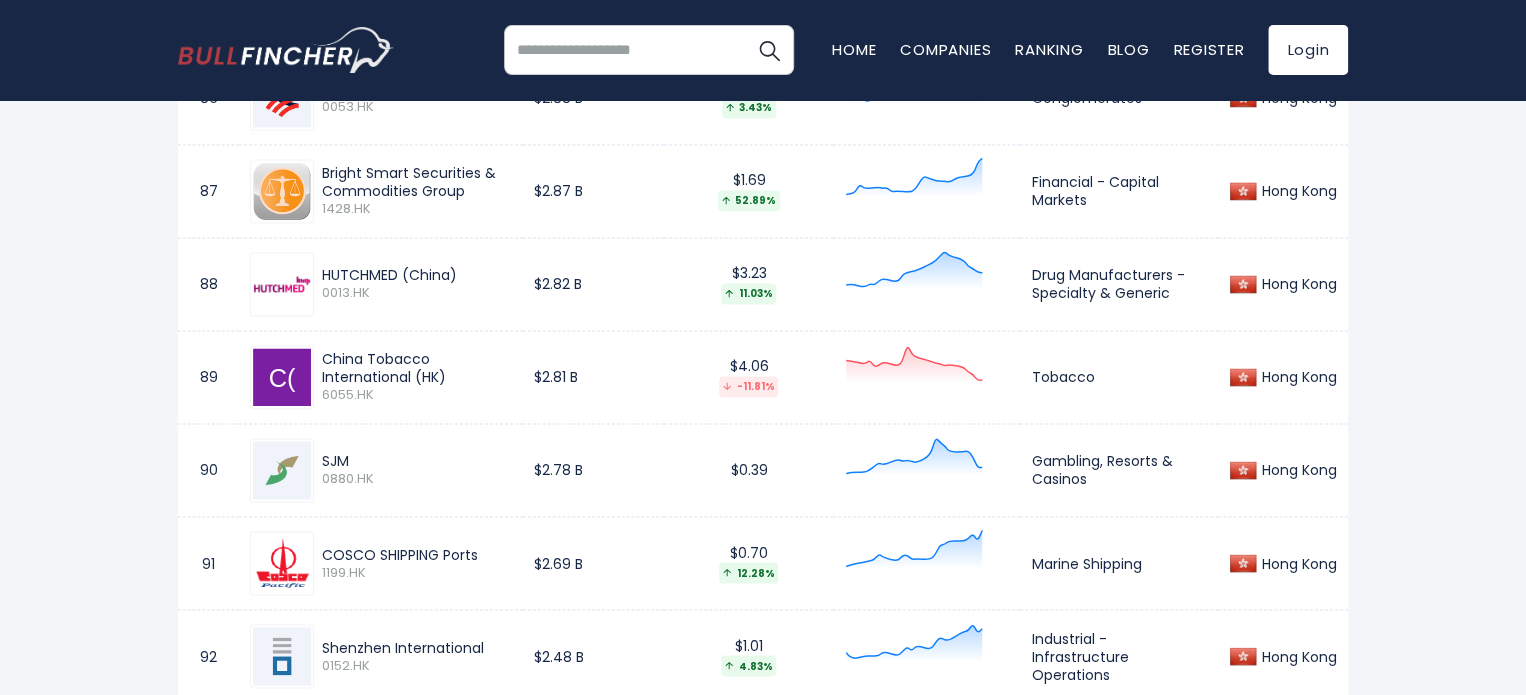 drag, startPoint x: 321, startPoint y: 347, endPoint x: 410, endPoint y: 363, distance: 90.426765 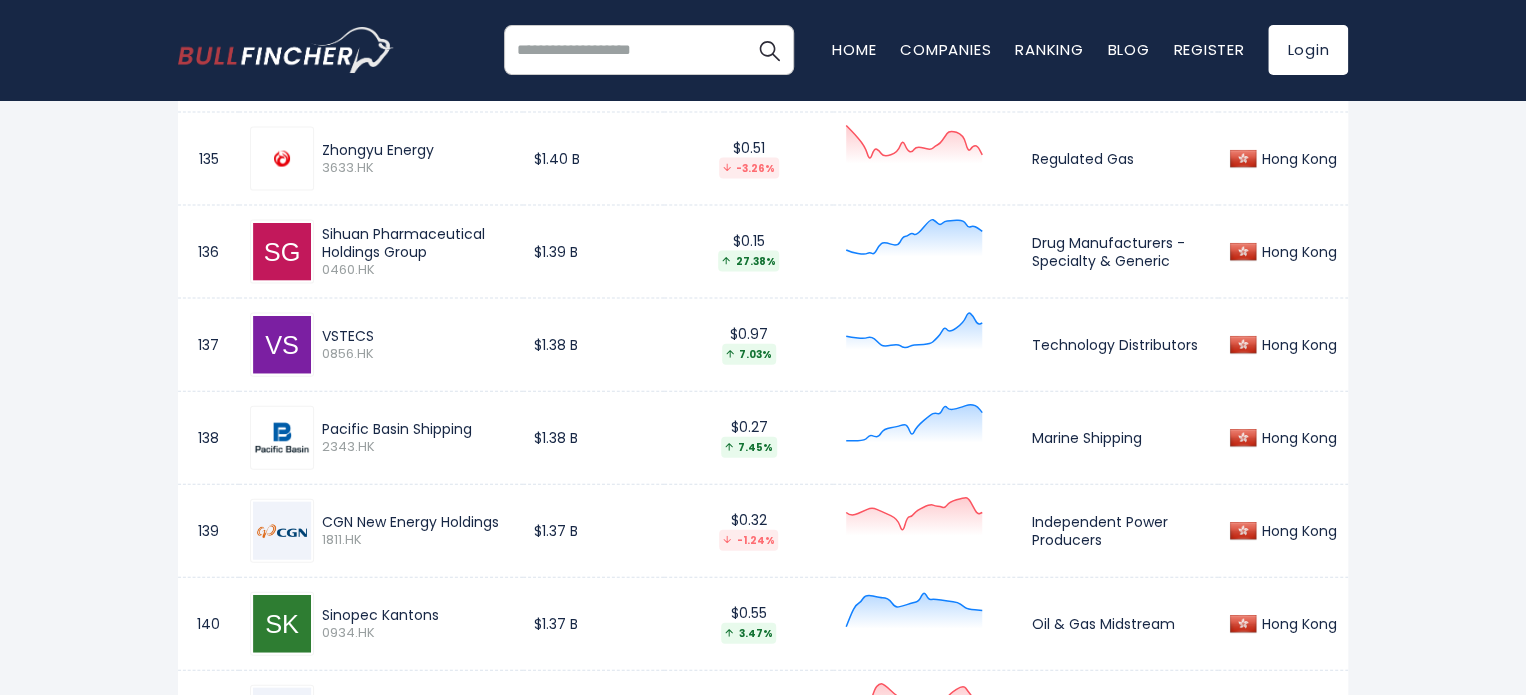scroll, scrollTop: 13500, scrollLeft: 0, axis: vertical 